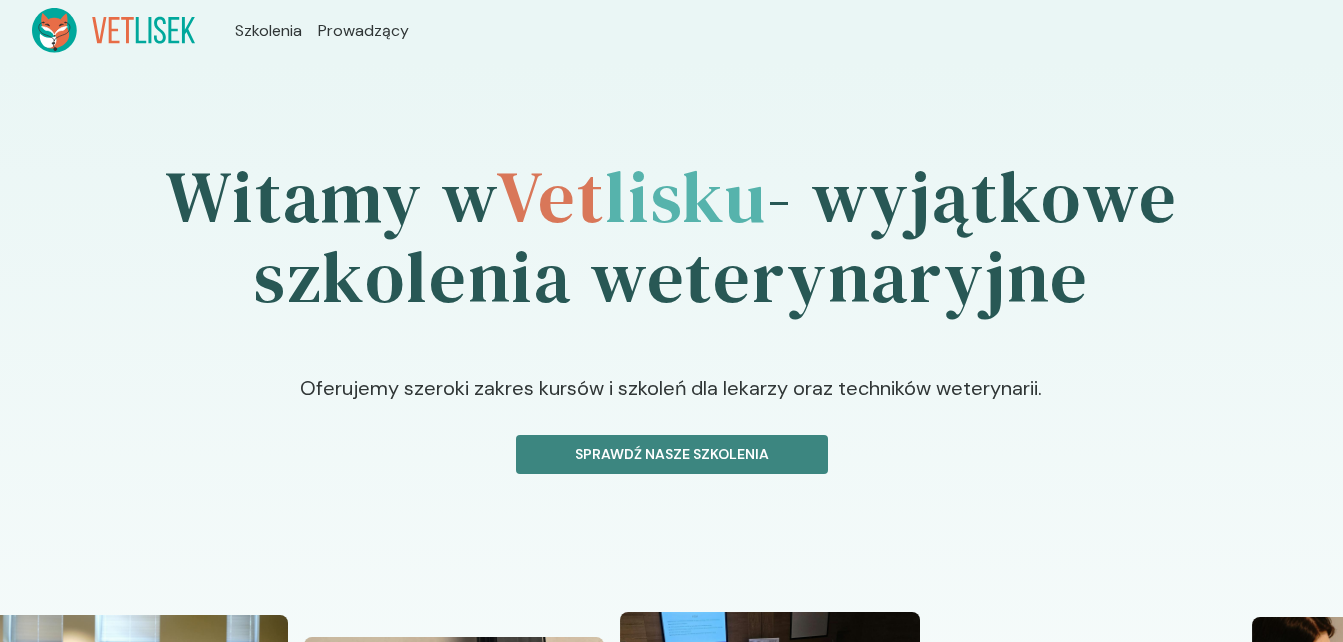scroll, scrollTop: 0, scrollLeft: 0, axis: both 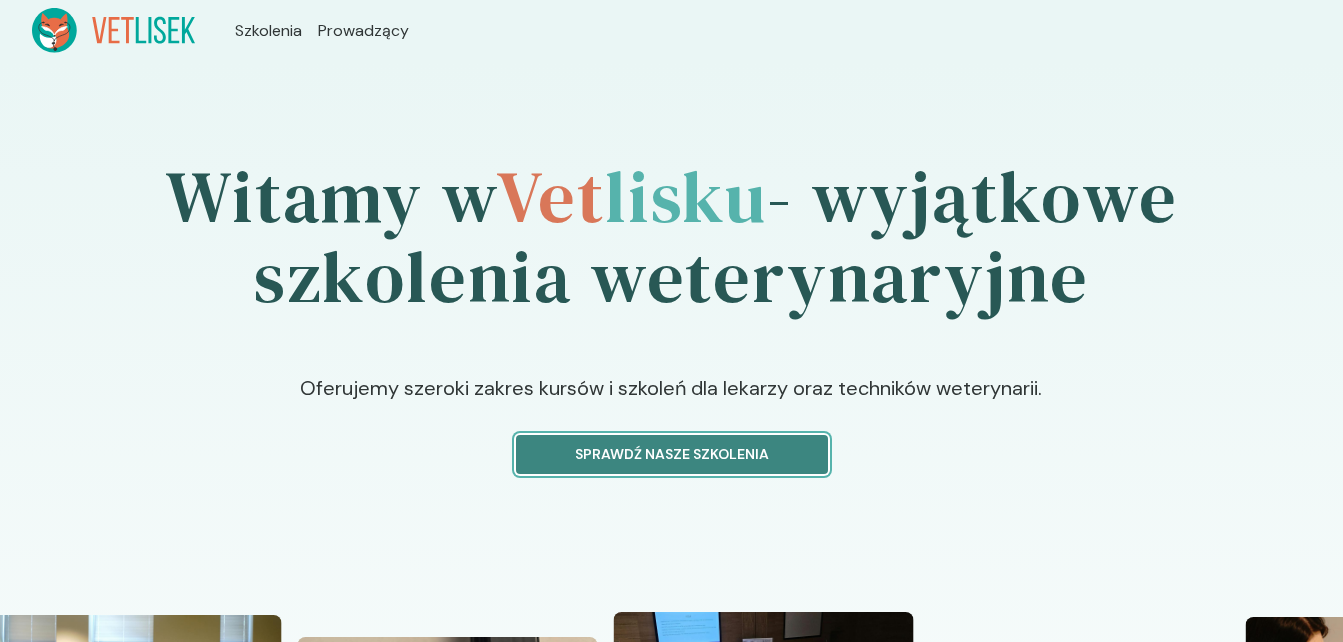 click on "Sprawdź nasze szkolenia" at bounding box center (672, 454) 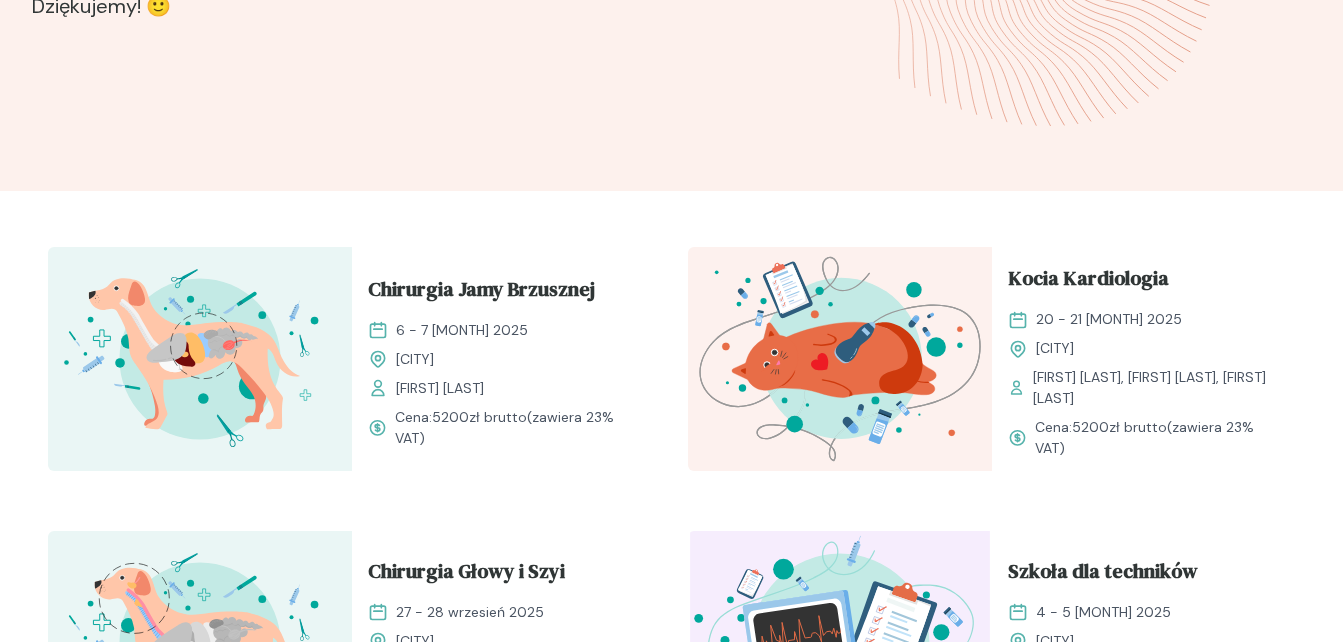 scroll, scrollTop: 600, scrollLeft: 0, axis: vertical 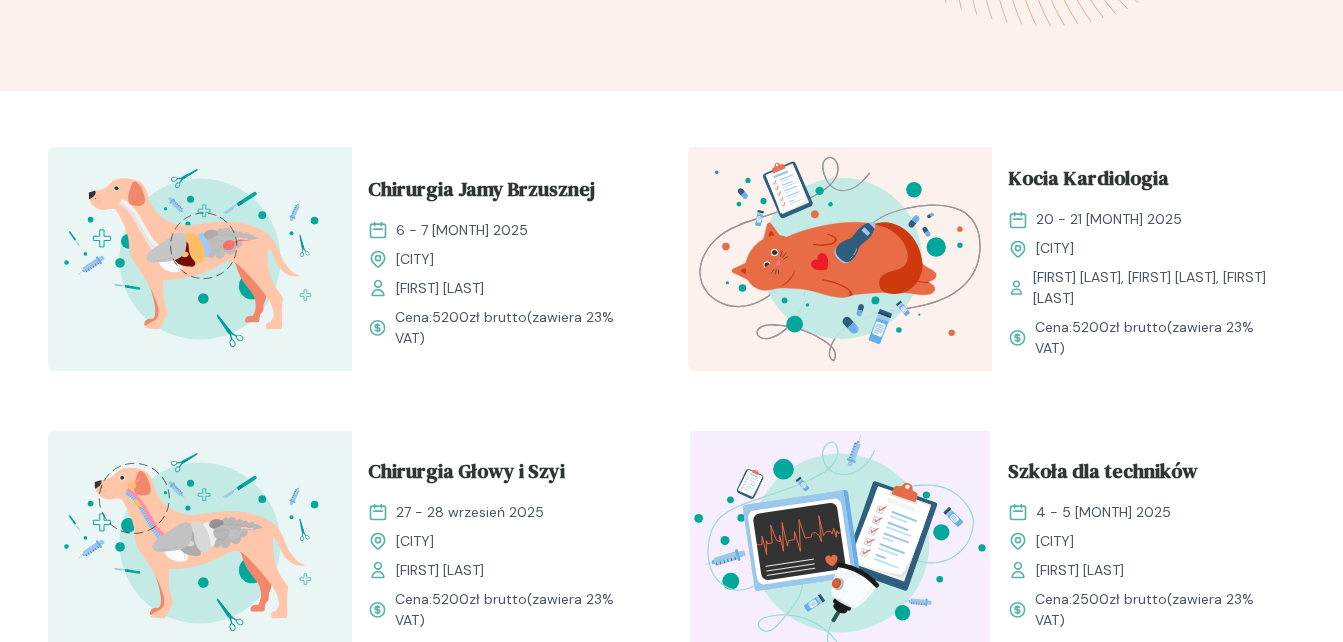 click at bounding box center [200, 259] 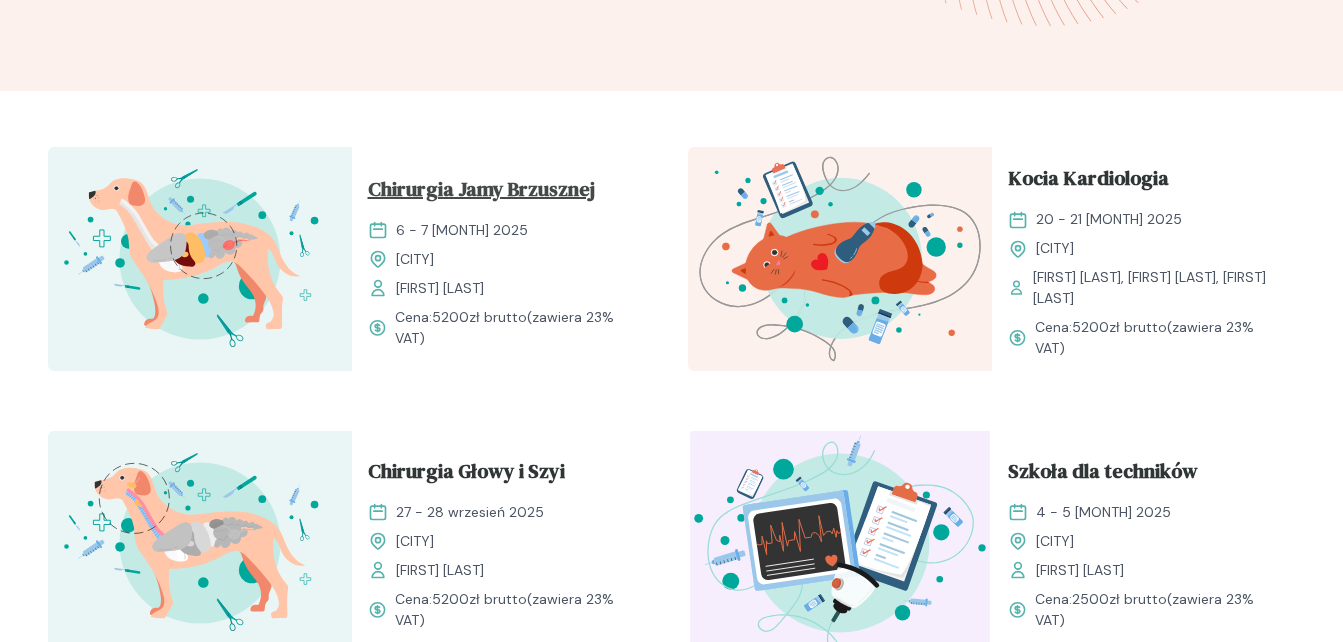 click on "Chirurgia Jamy Brzusznej" at bounding box center (481, 193) 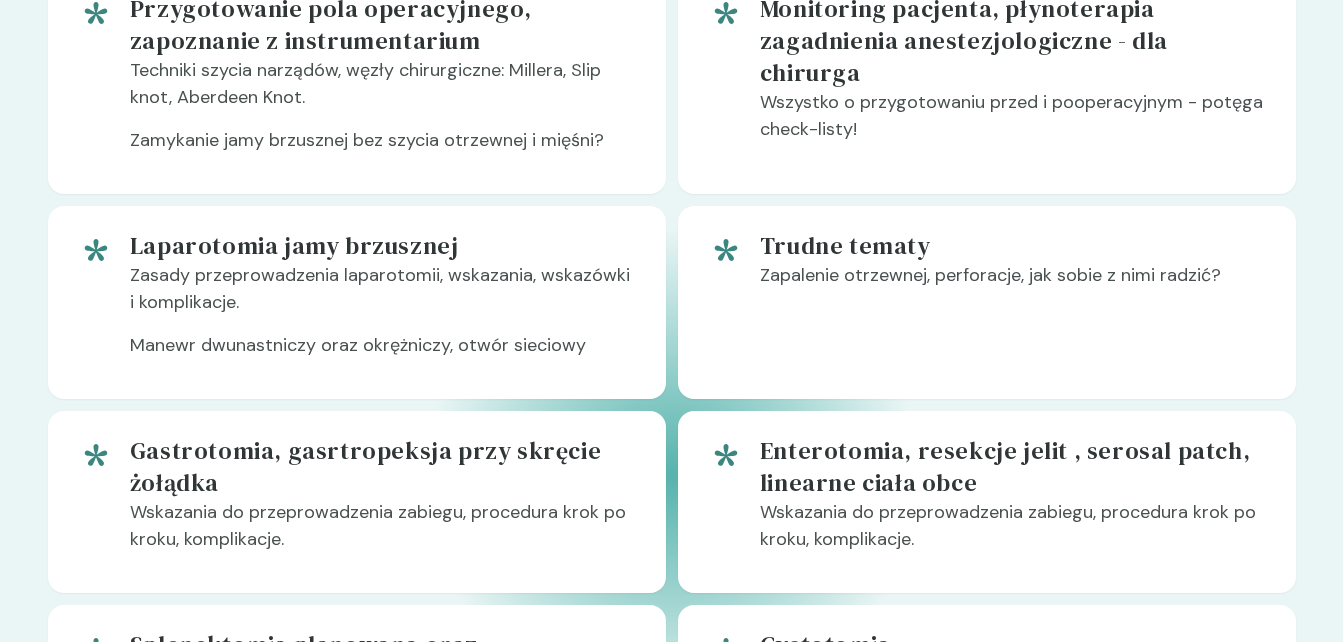 scroll, scrollTop: 1400, scrollLeft: 0, axis: vertical 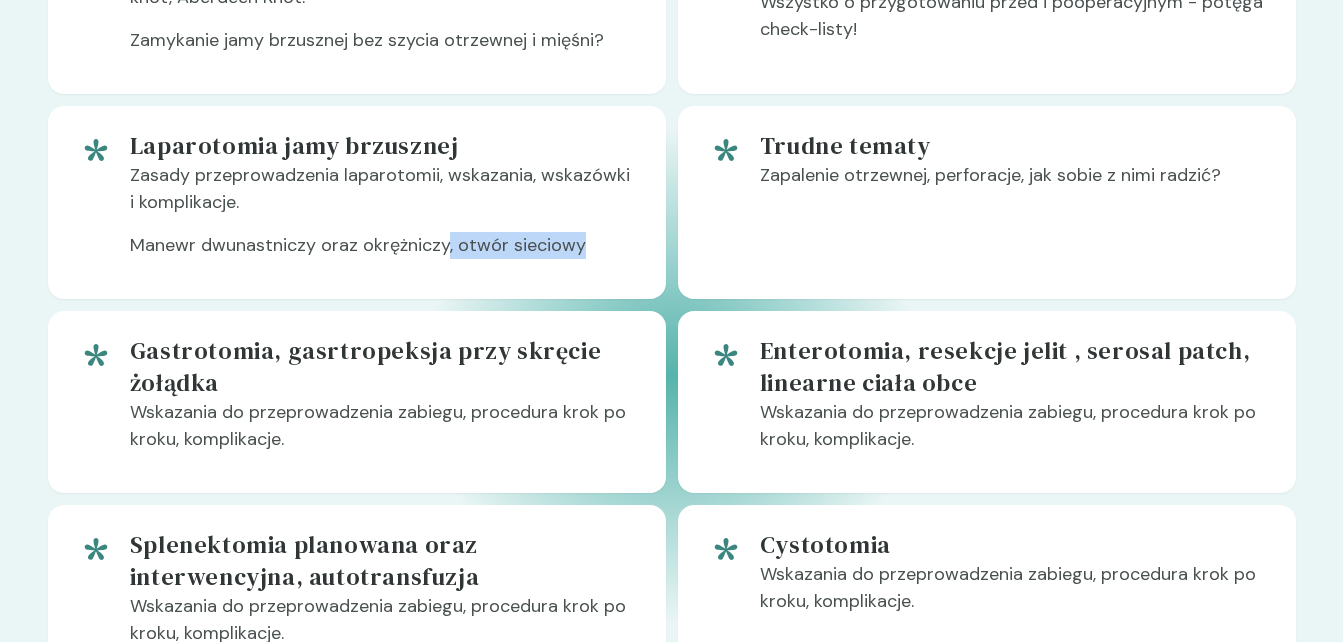 drag, startPoint x: 448, startPoint y: 251, endPoint x: 576, endPoint y: 235, distance: 128.99612 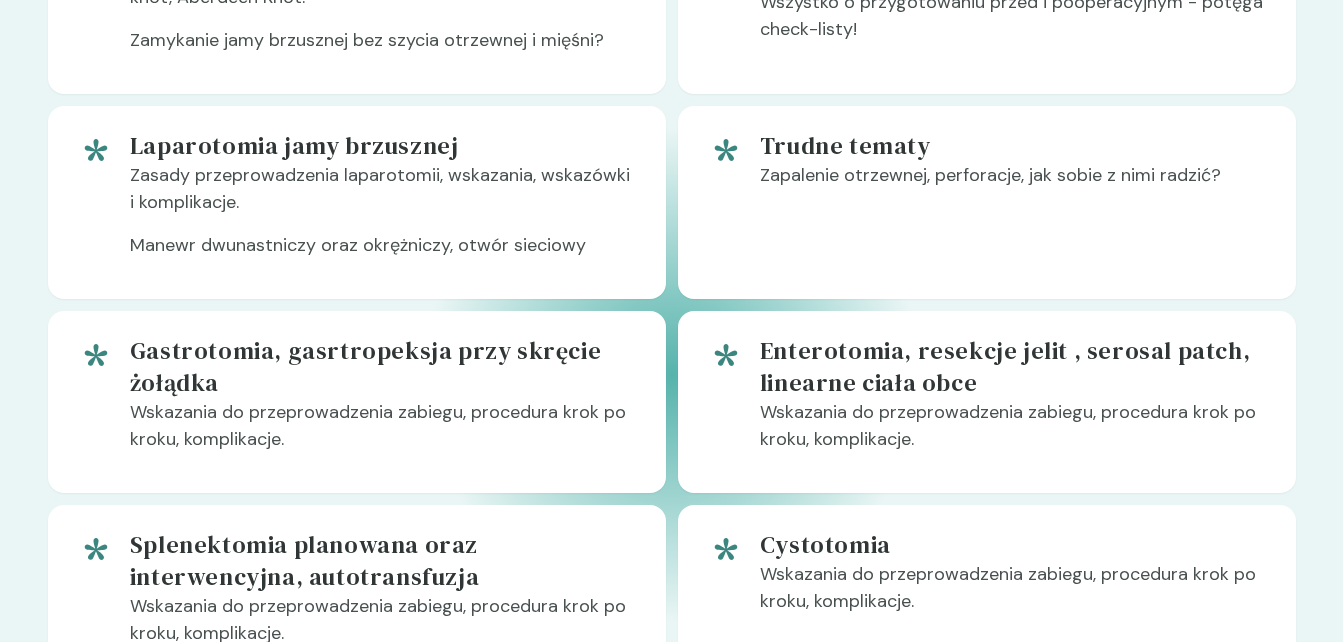 drag, startPoint x: 576, startPoint y: 235, endPoint x: 909, endPoint y: 259, distance: 333.86374 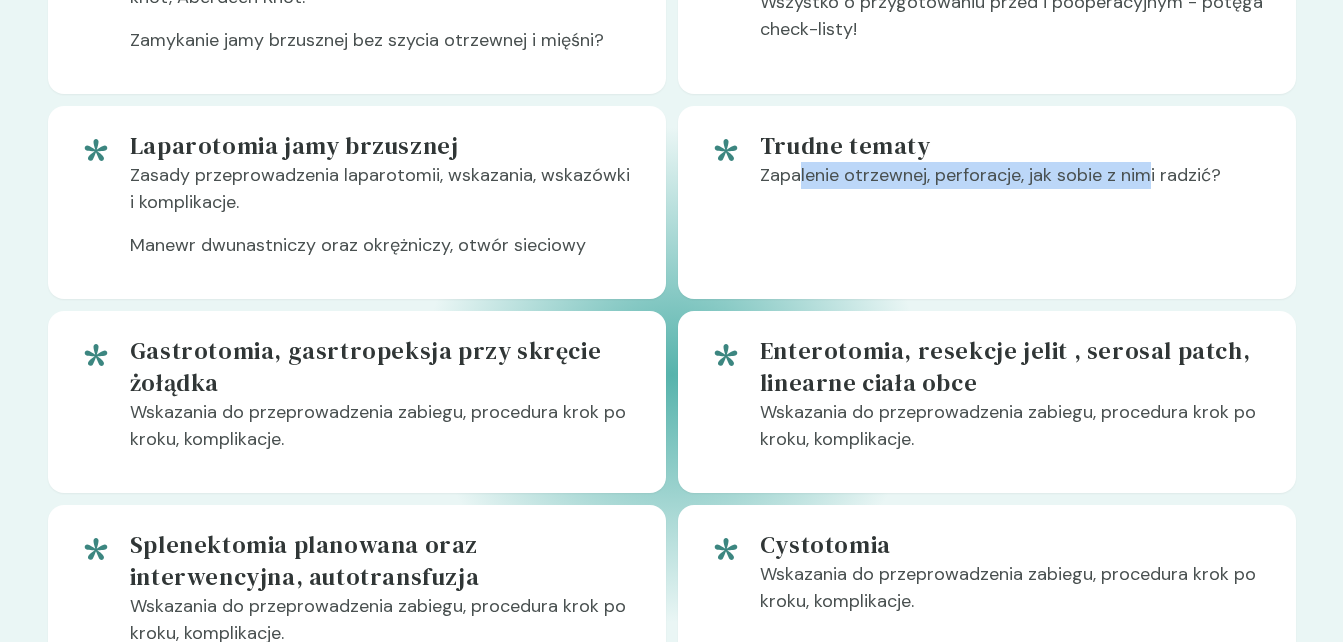 drag, startPoint x: 798, startPoint y: 182, endPoint x: 1152, endPoint y: 193, distance: 354.17087 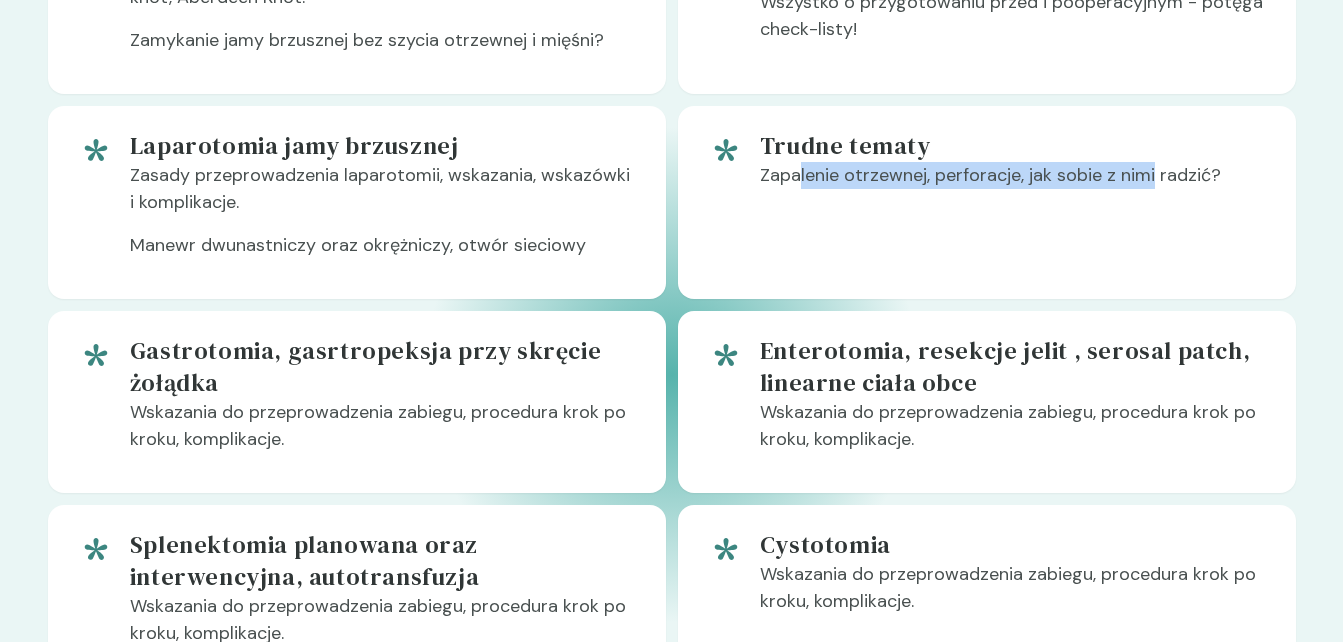 click on "Trudne tematy Zapalenie otrzewnej, perforacje, jak sobie z nimi radzić?" at bounding box center [1012, 202] 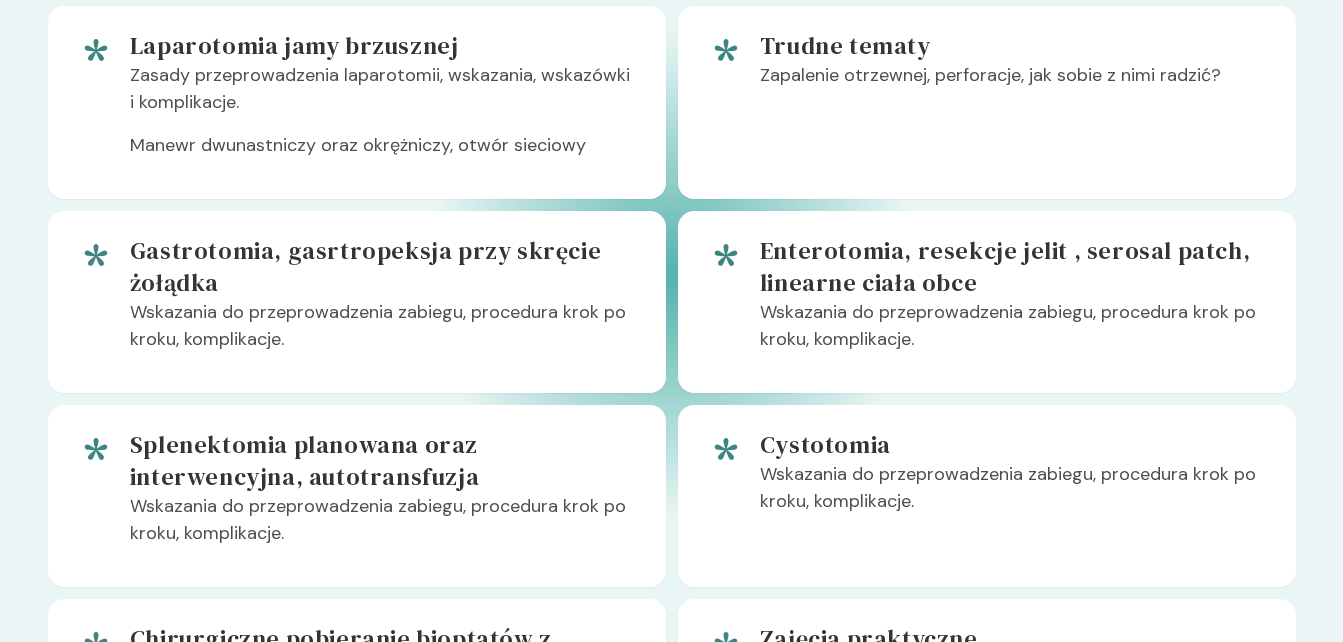 scroll, scrollTop: 1600, scrollLeft: 0, axis: vertical 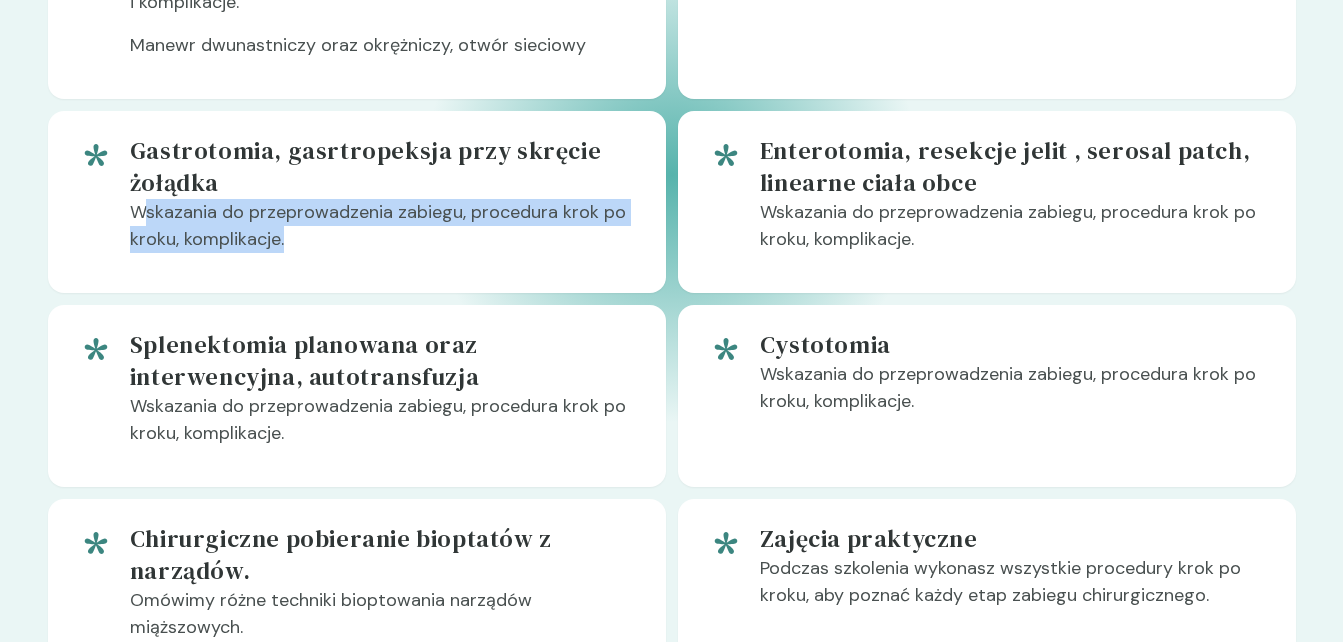 drag, startPoint x: 150, startPoint y: 219, endPoint x: 527, endPoint y: 248, distance: 378.11374 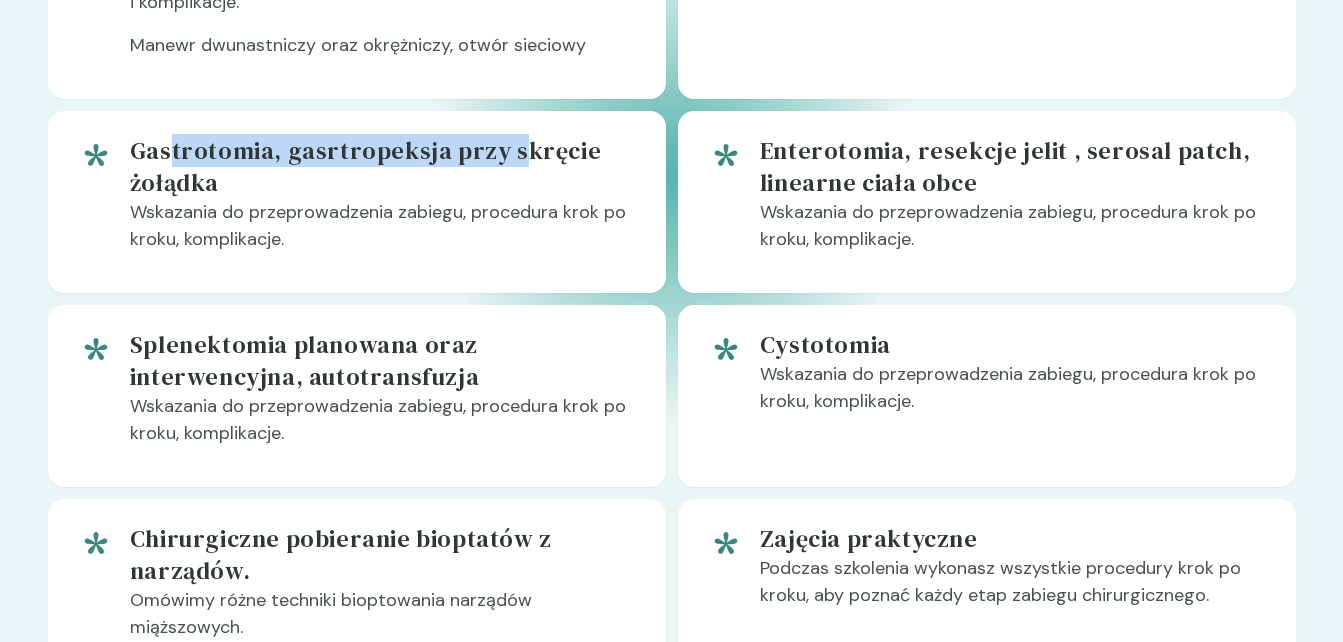 drag, startPoint x: 165, startPoint y: 152, endPoint x: 468, endPoint y: 198, distance: 306.47186 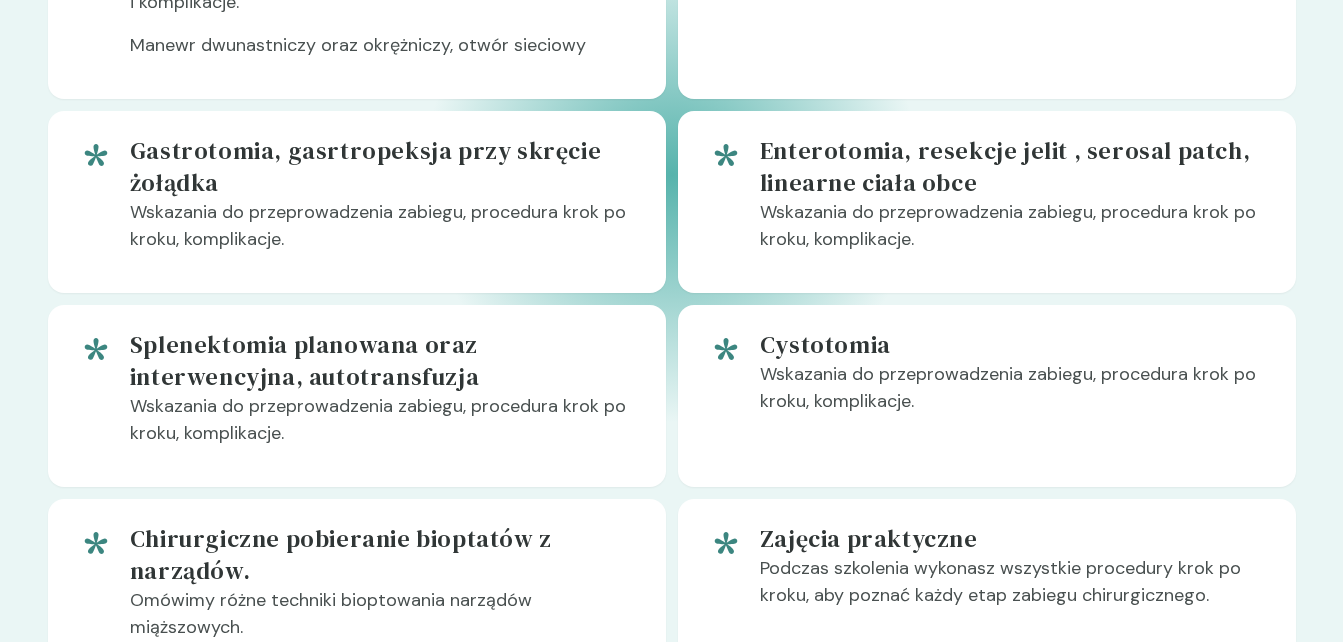 drag, startPoint x: 468, startPoint y: 198, endPoint x: 406, endPoint y: 264, distance: 90.55385 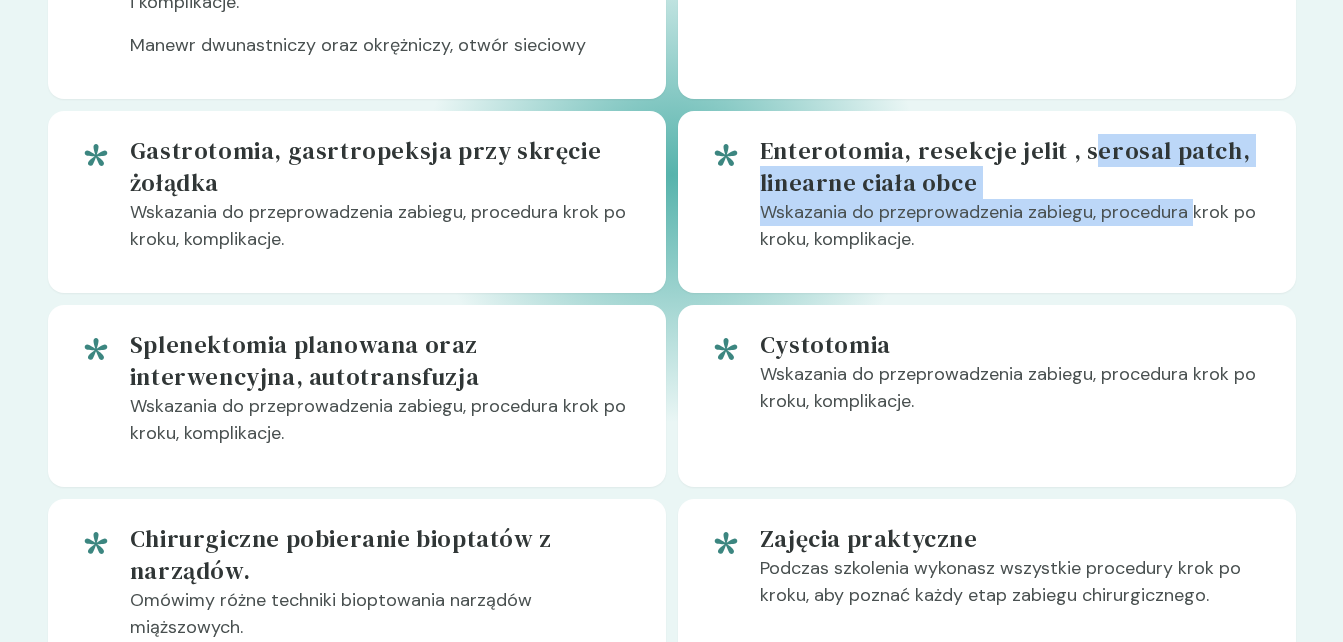 drag, startPoint x: 1099, startPoint y: 153, endPoint x: 1193, endPoint y: 219, distance: 114.85643 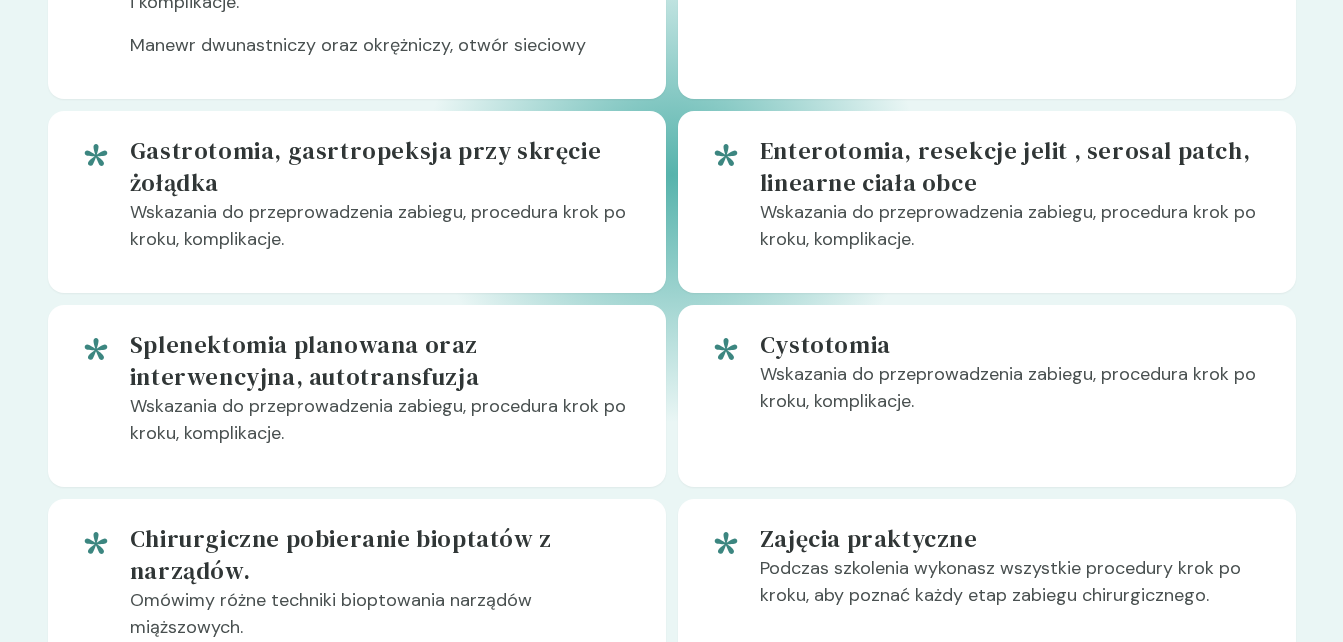 click on "Wskazania do przeprowadzenia zabiegu, procedura krok po kroku, komplikacje." at bounding box center (1012, 234) 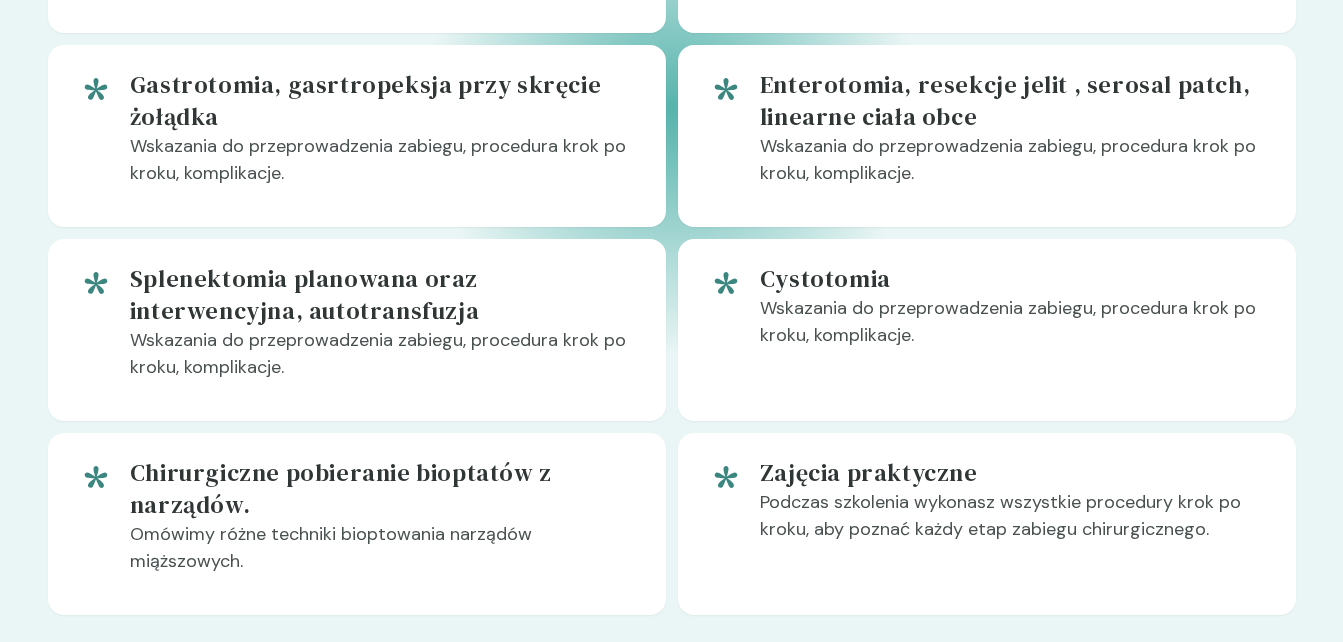 scroll, scrollTop: 1700, scrollLeft: 0, axis: vertical 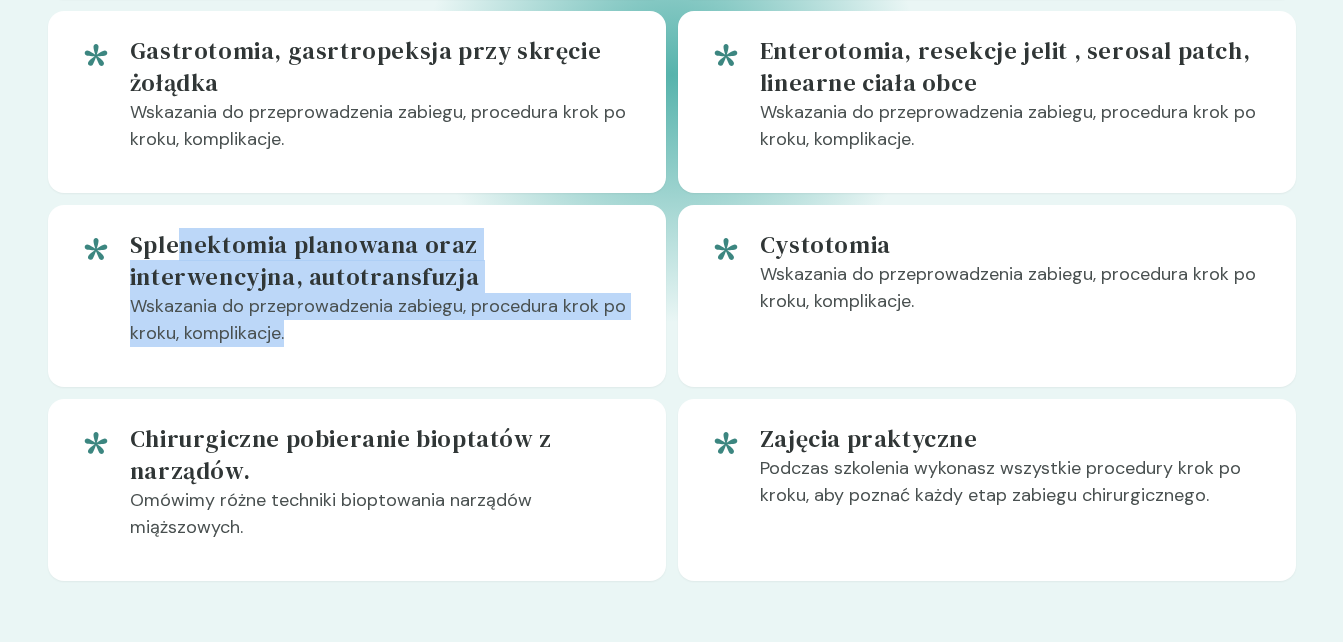drag, startPoint x: 178, startPoint y: 256, endPoint x: 348, endPoint y: 333, distance: 186.62529 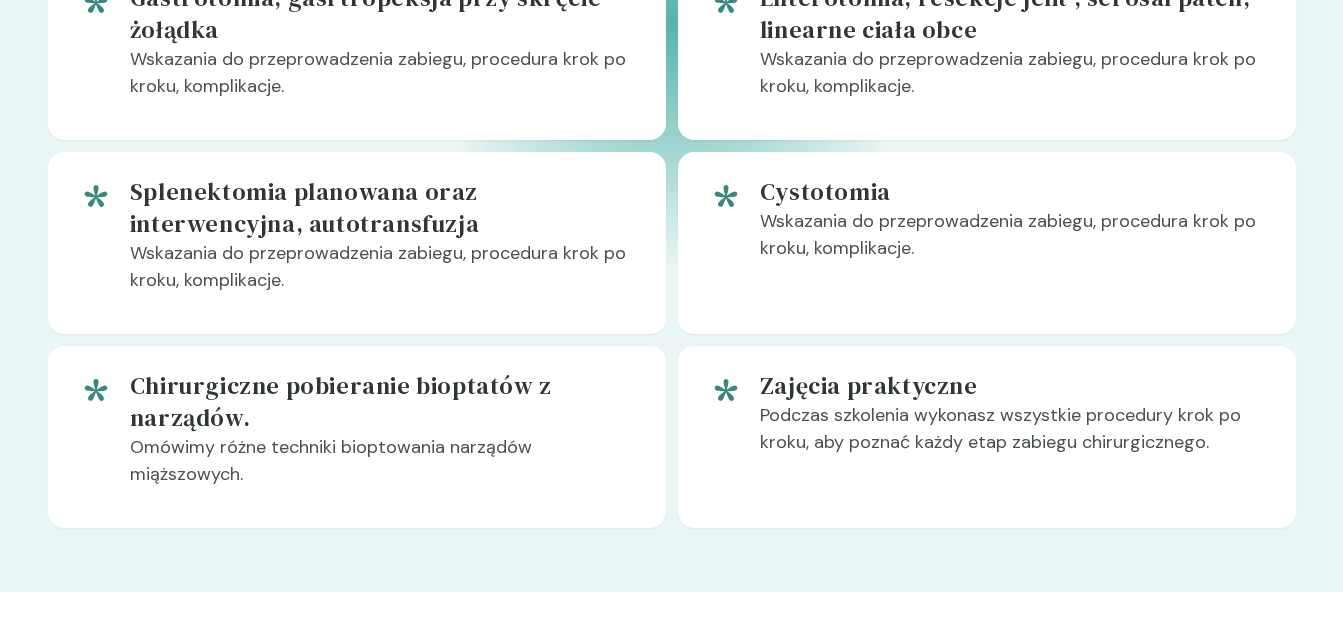 scroll, scrollTop: 1800, scrollLeft: 0, axis: vertical 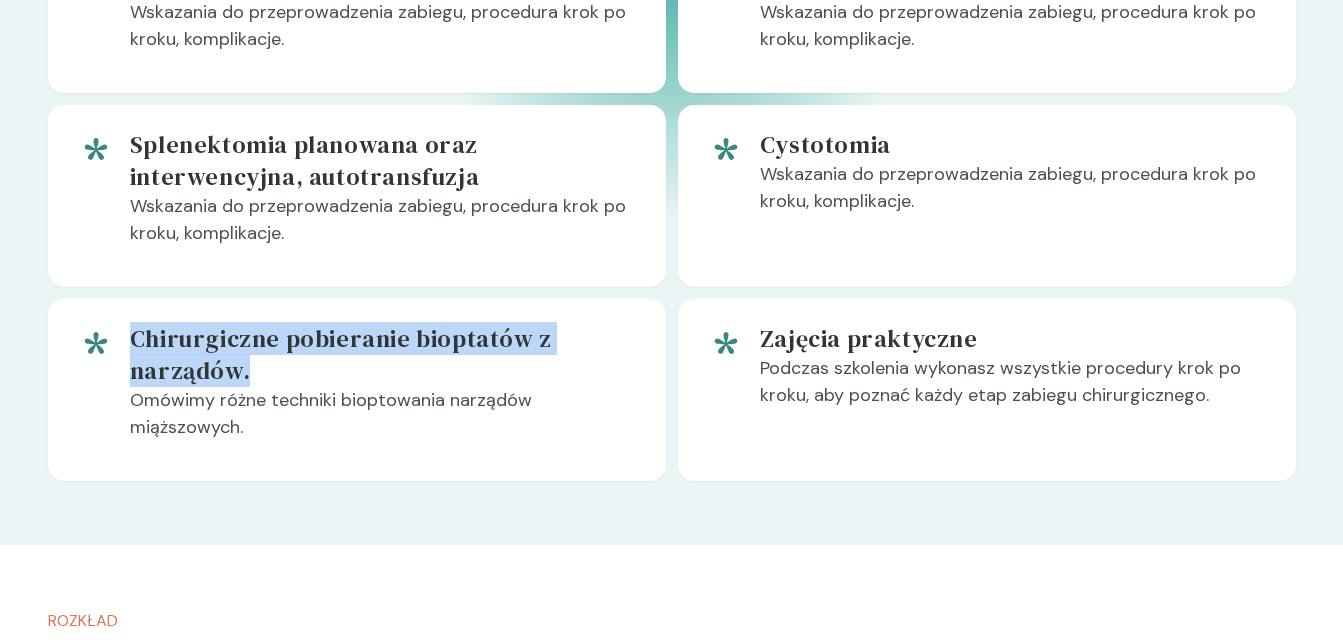 drag, startPoint x: 121, startPoint y: 363, endPoint x: 351, endPoint y: 381, distance: 230.70328 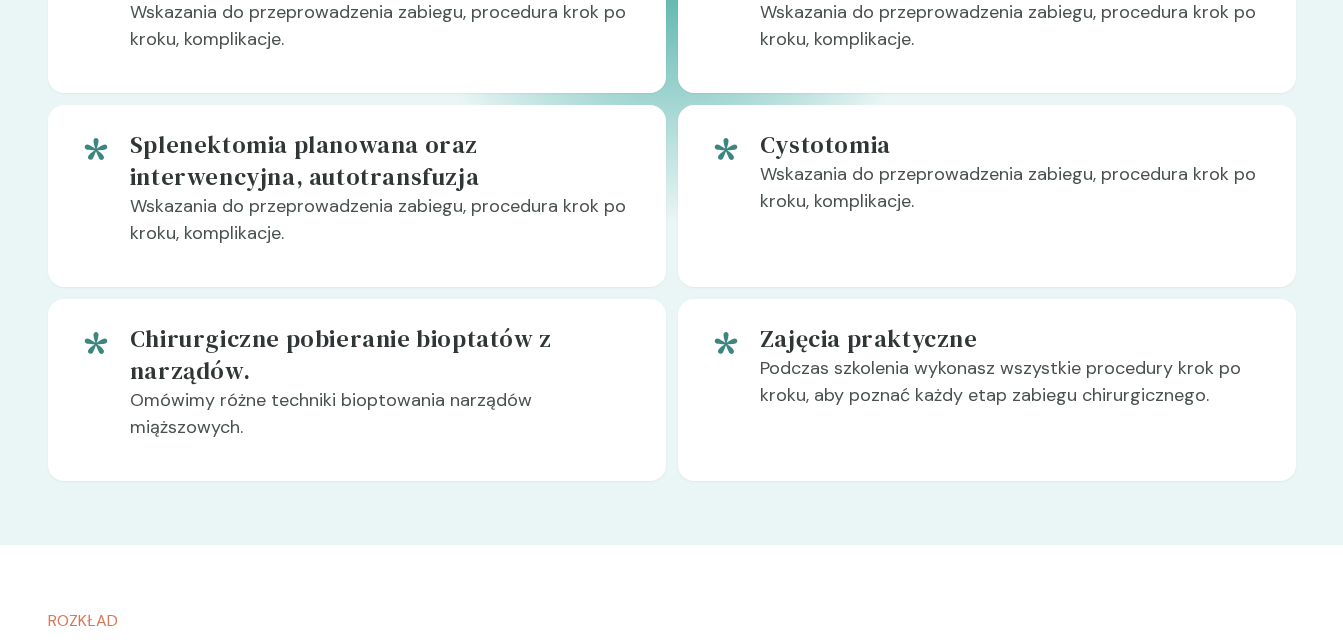 click on "Chirurgiczne pobieranie bioptatów z narządów. Omówimy różne techniki bioptowania narządów miąższowych." at bounding box center (357, 390) 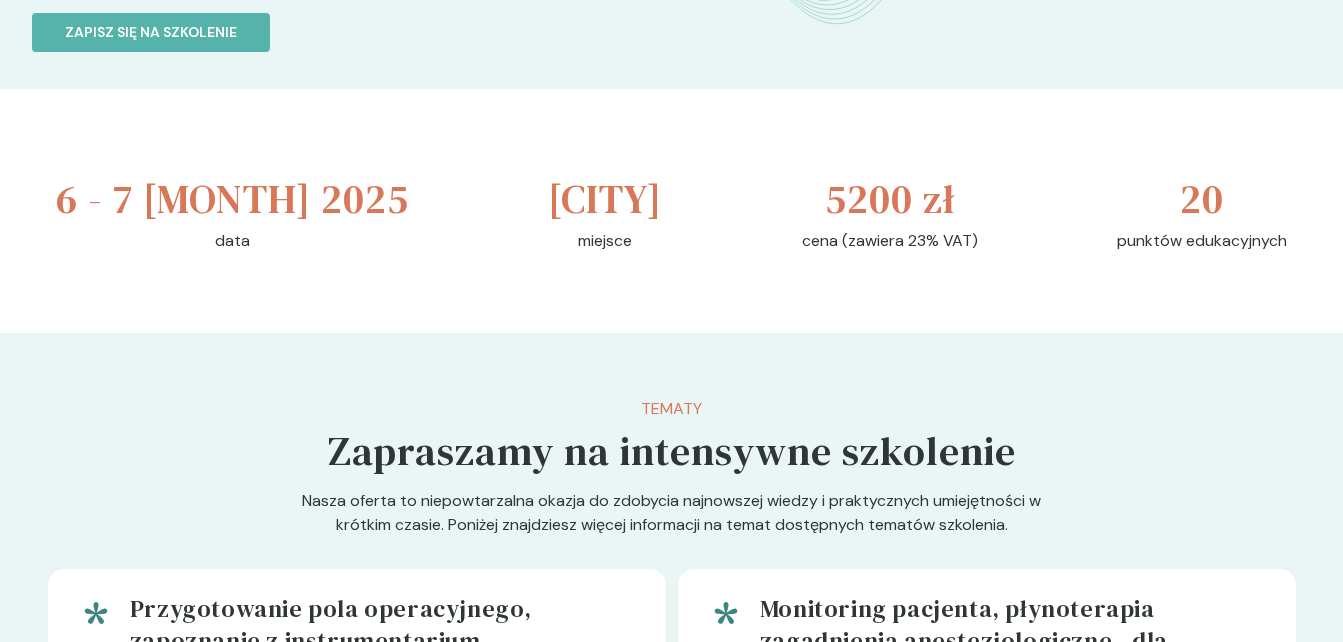scroll, scrollTop: 400, scrollLeft: 0, axis: vertical 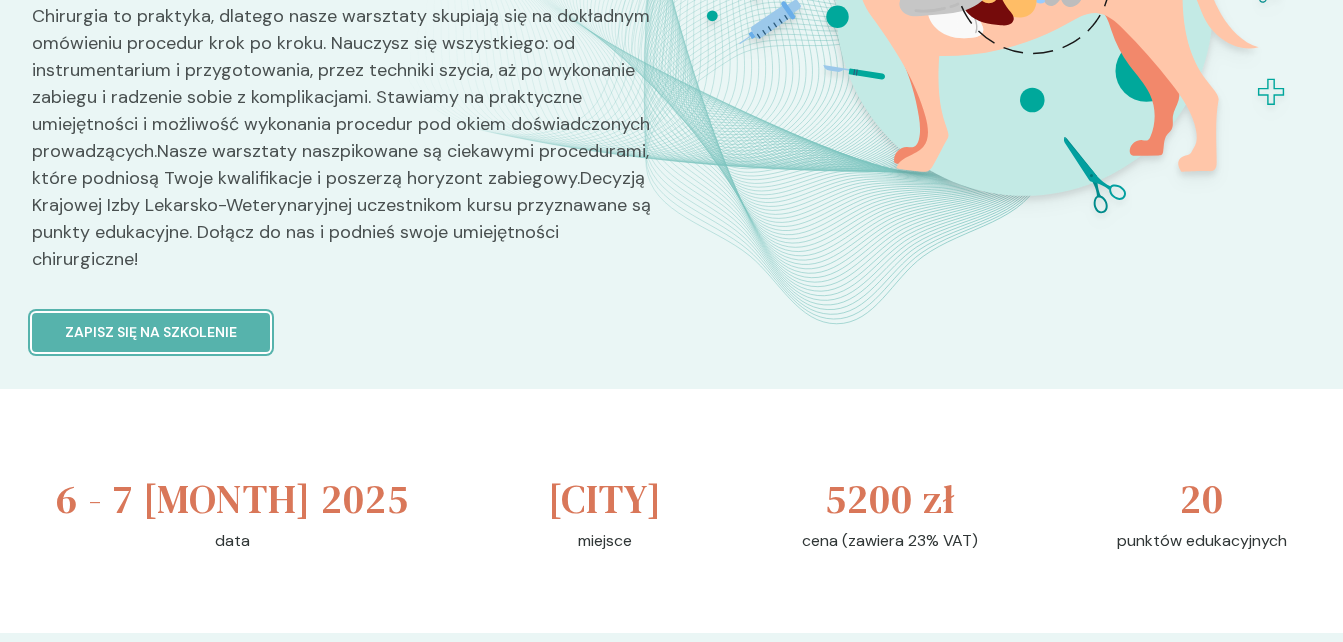 drag, startPoint x: 69, startPoint y: 322, endPoint x: 70, endPoint y: 311, distance: 11.045361 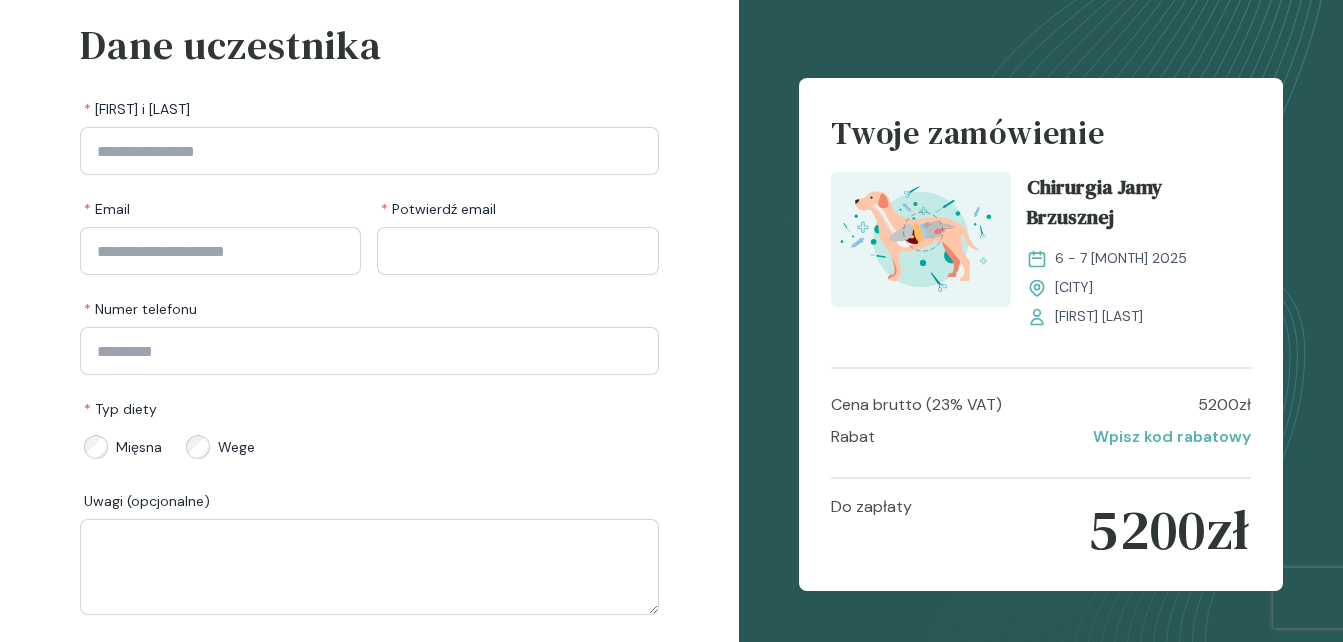 scroll, scrollTop: 0, scrollLeft: 0, axis: both 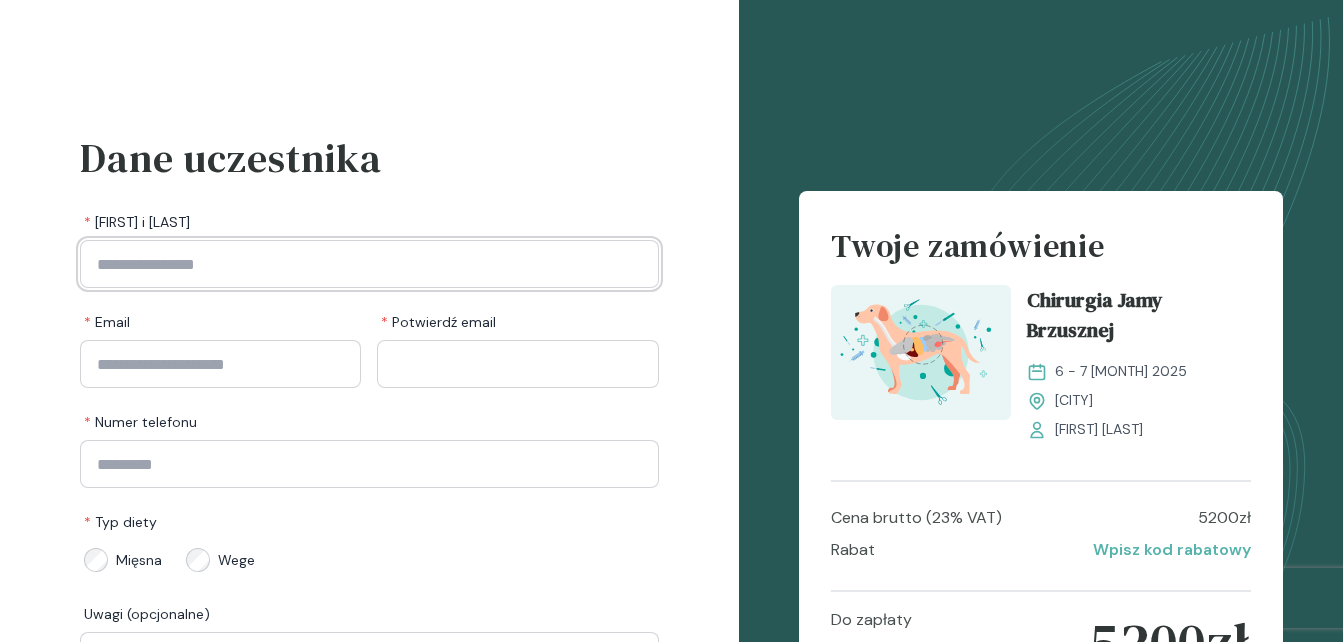 click at bounding box center (369, 264) 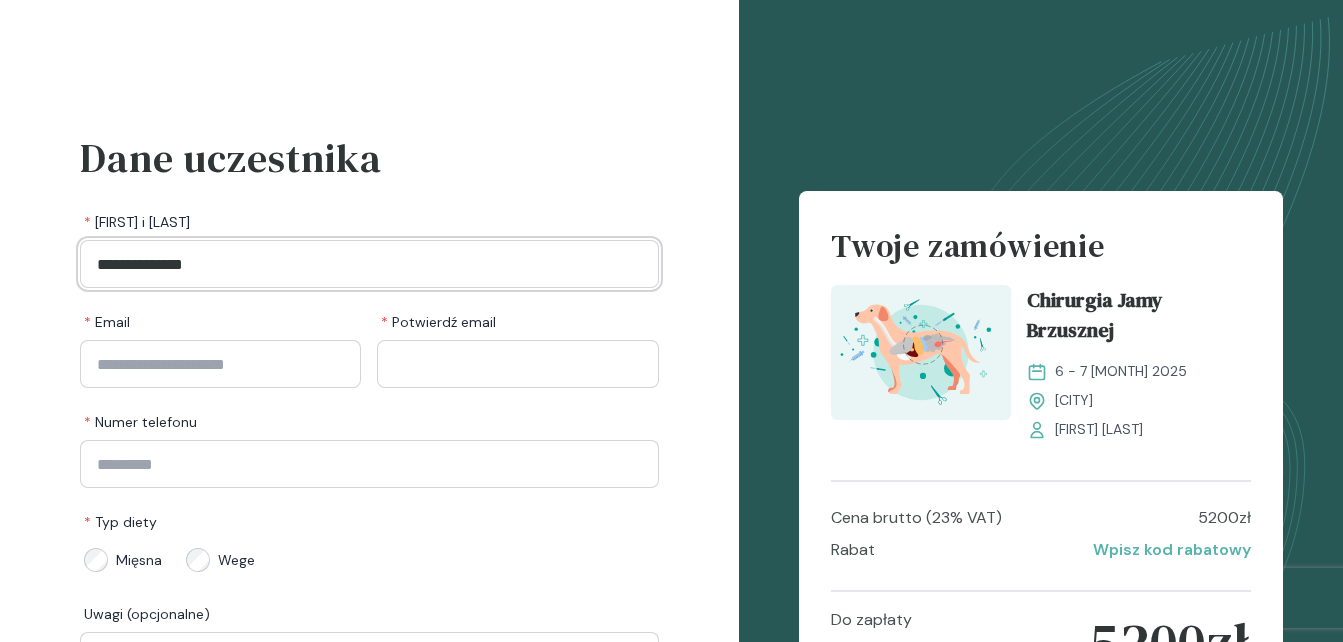 type on "**********" 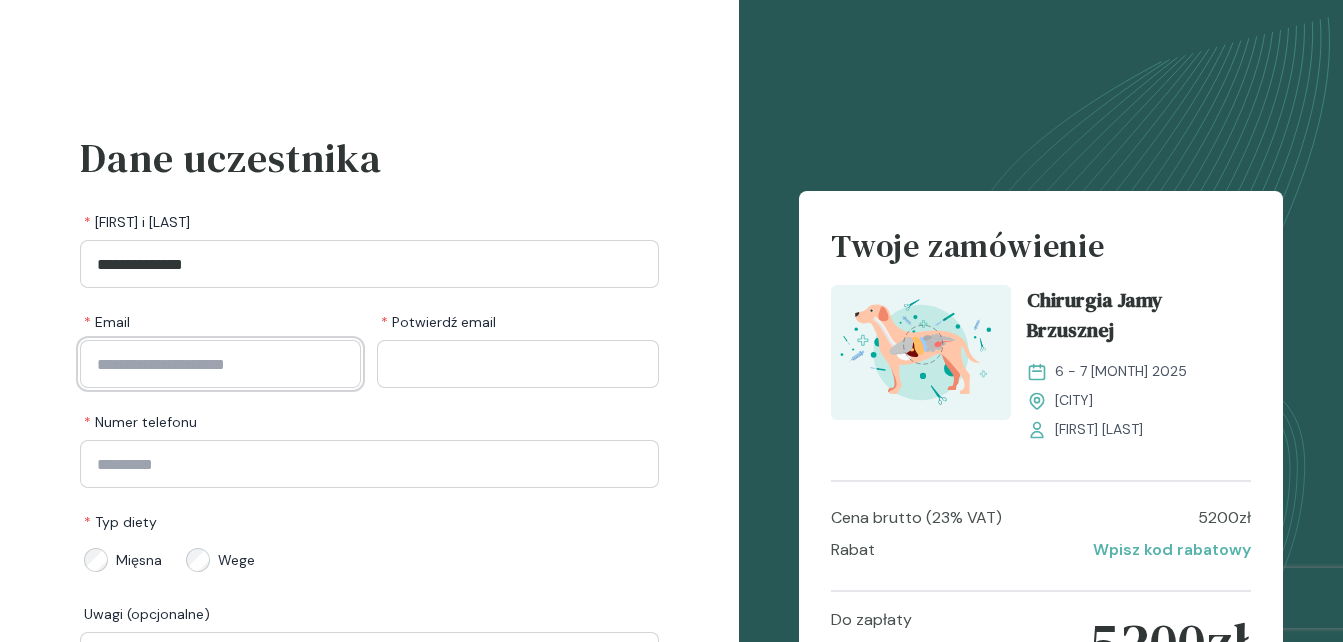 click at bounding box center [220, 364] 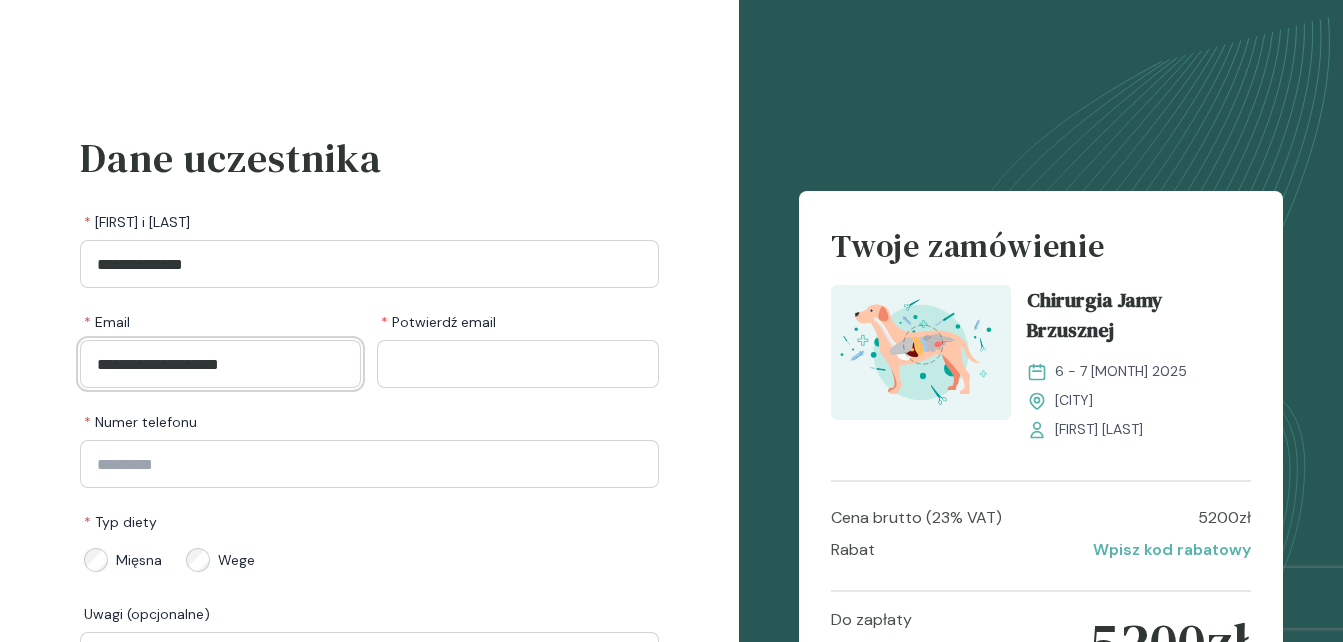 type on "**********" 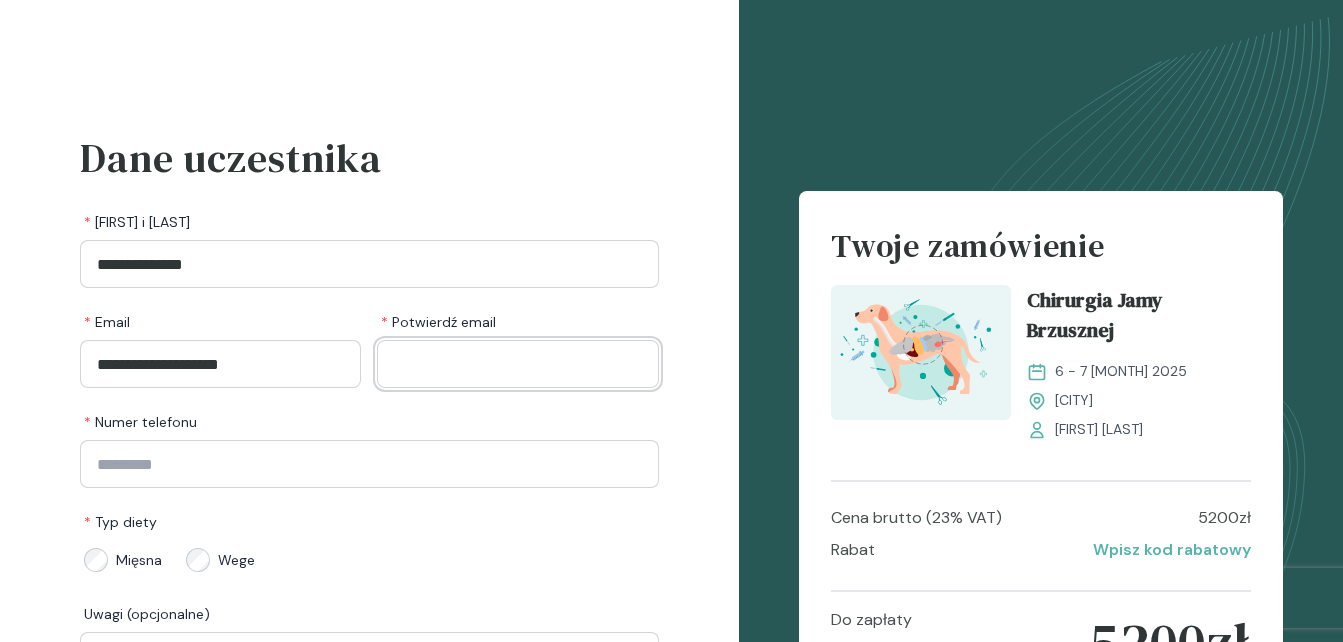 click at bounding box center [517, 364] 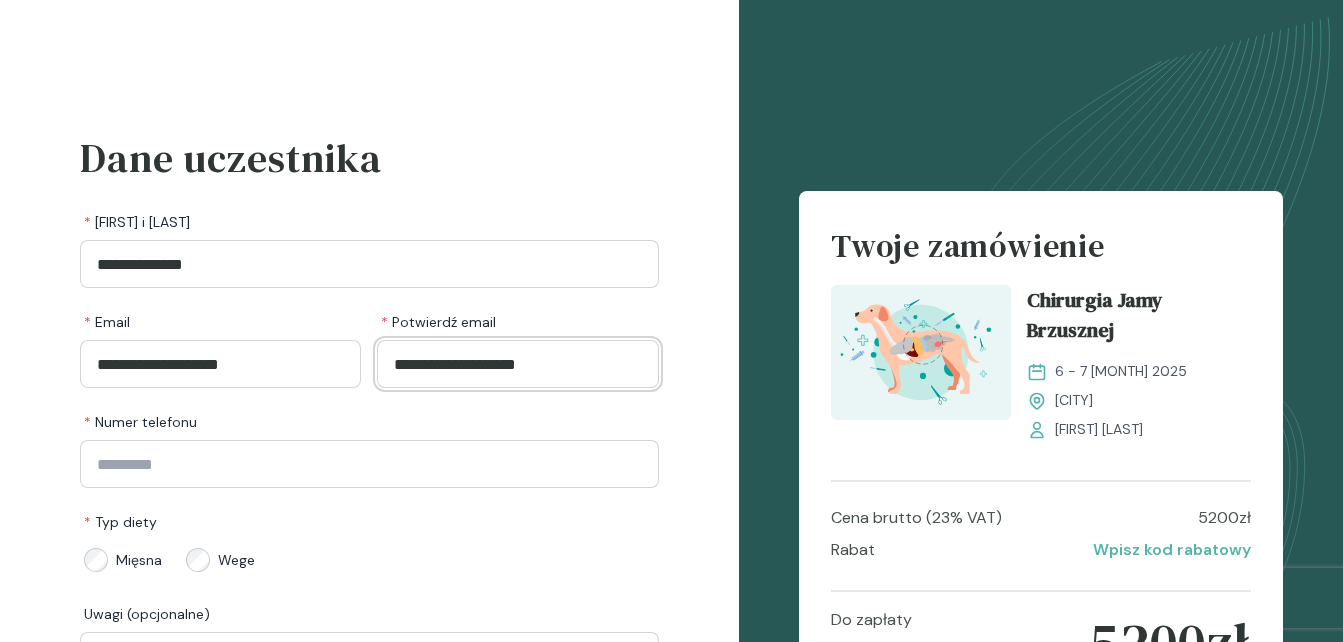 type on "**********" 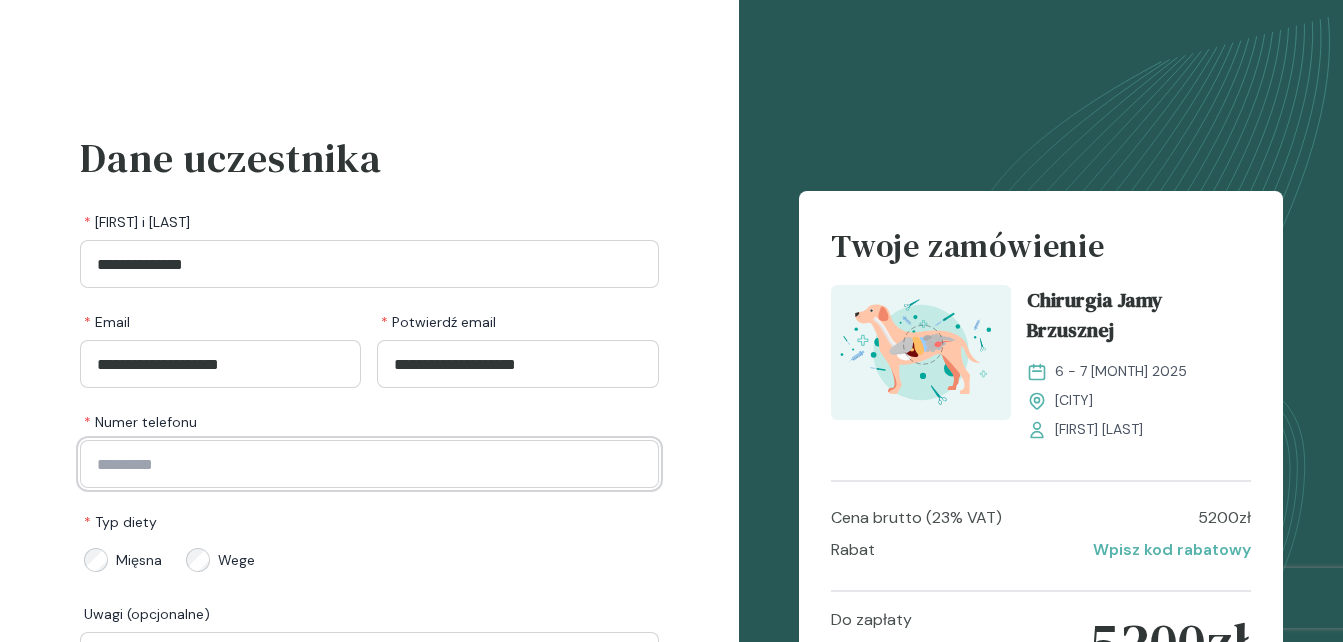 click at bounding box center (369, 464) 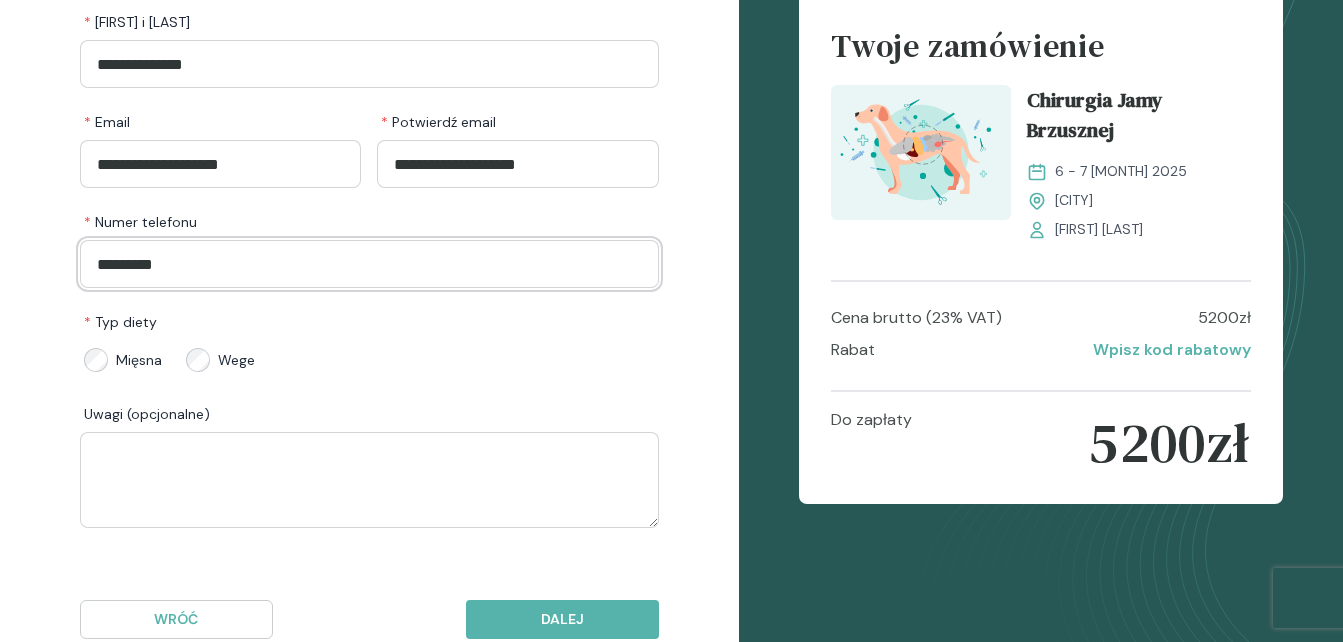 scroll, scrollTop: 253, scrollLeft: 0, axis: vertical 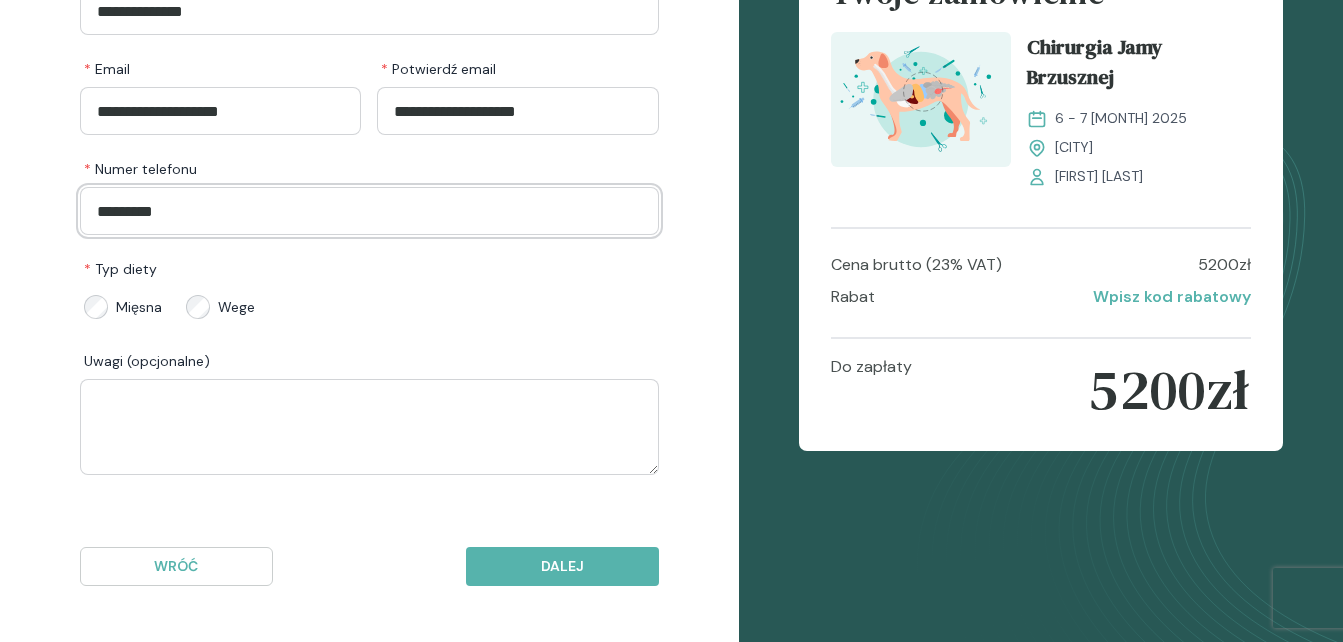 type on "*********" 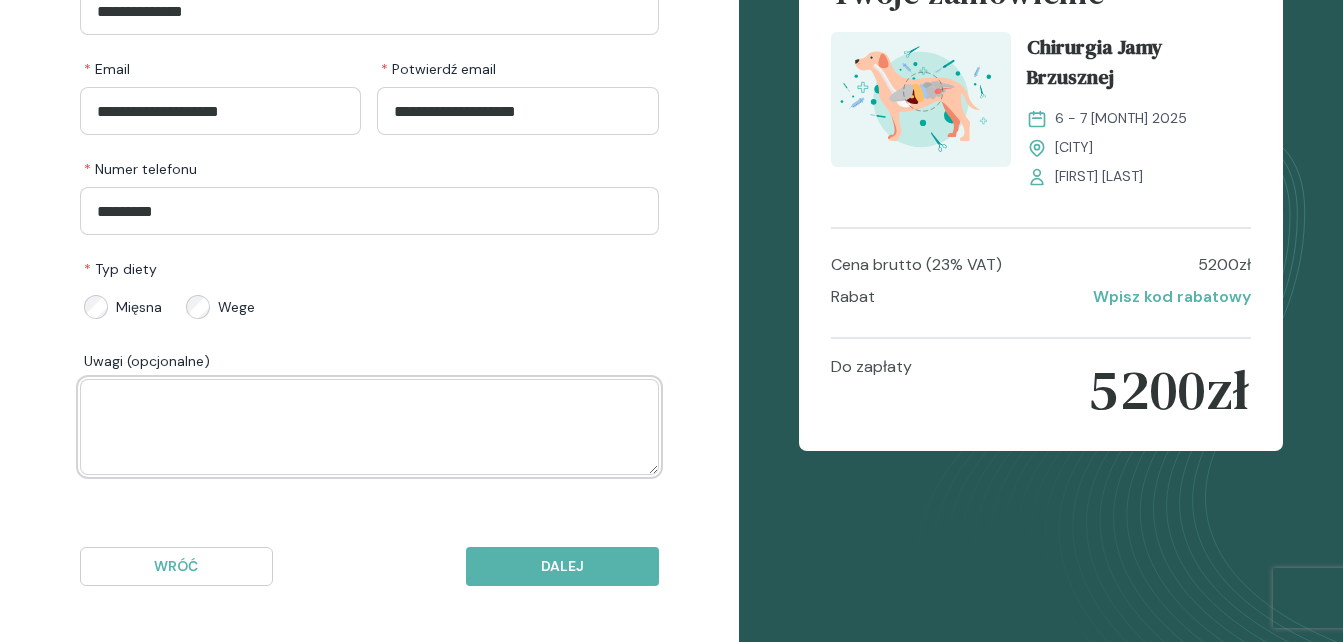 click at bounding box center [369, 427] 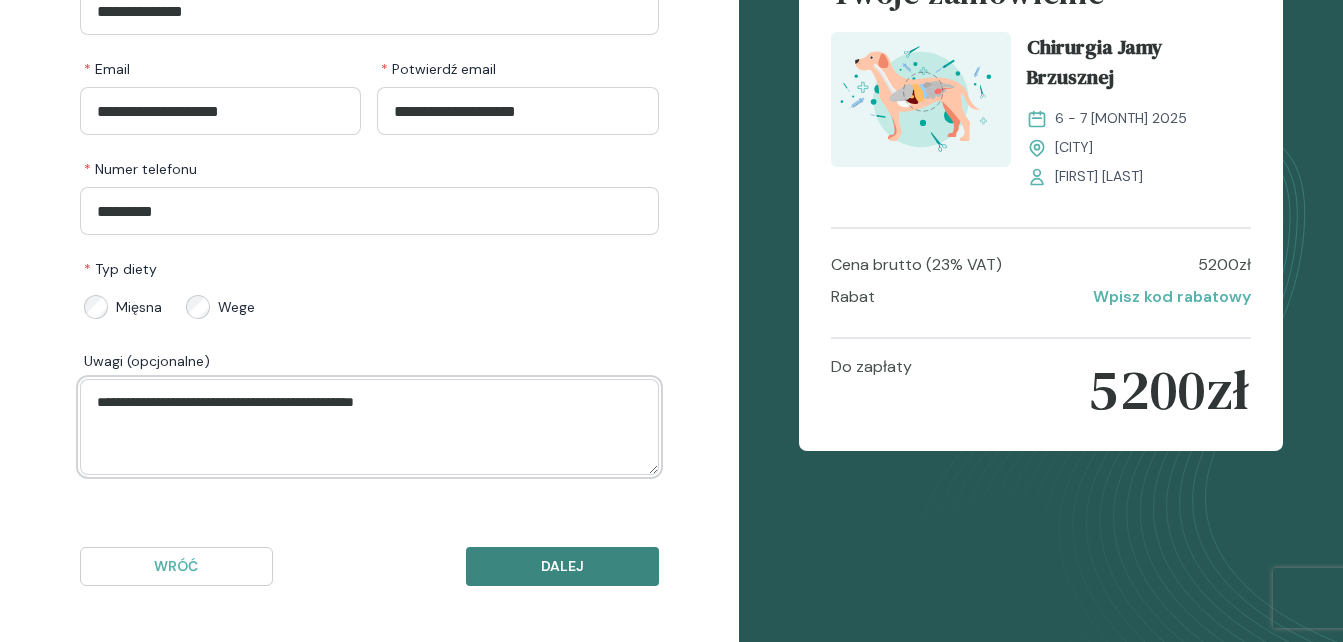type on "**********" 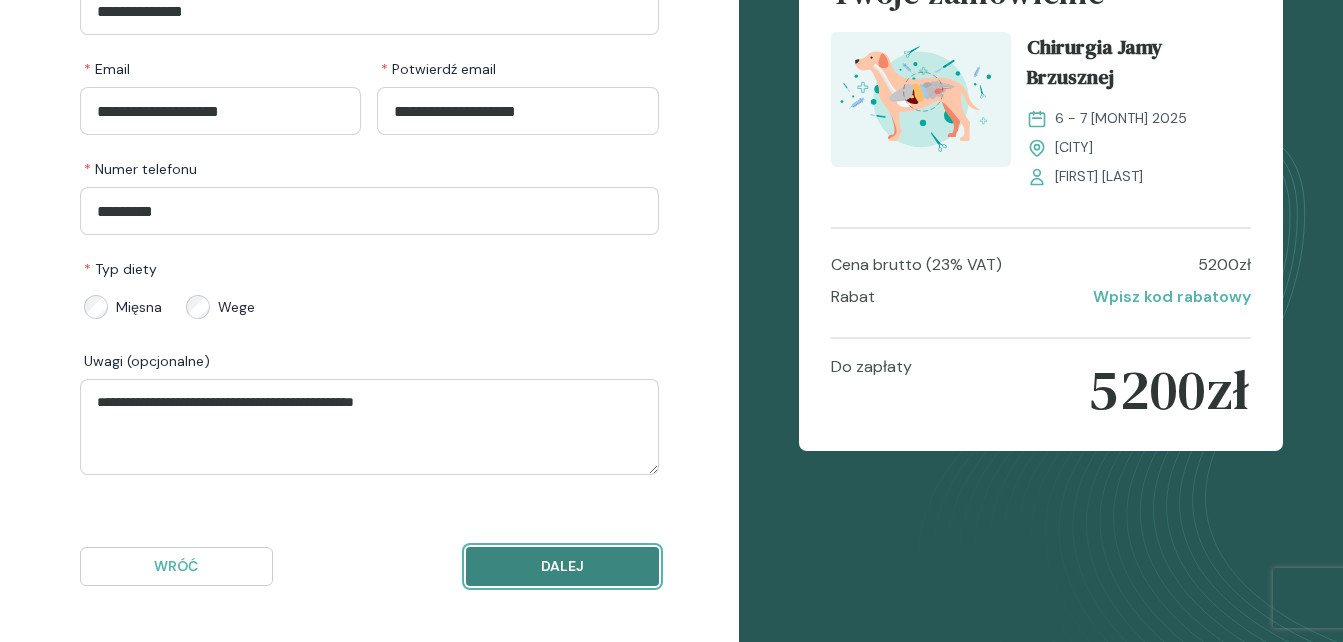 click on "Dalej" at bounding box center (562, 566) 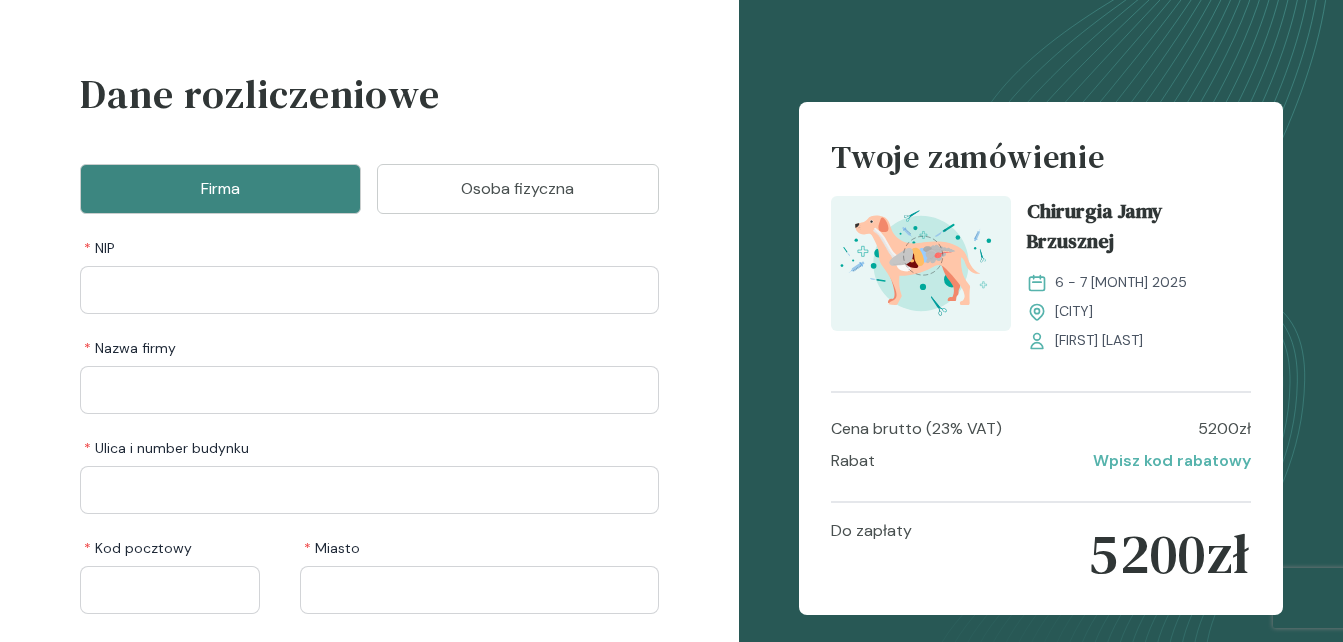 scroll, scrollTop: 3, scrollLeft: 0, axis: vertical 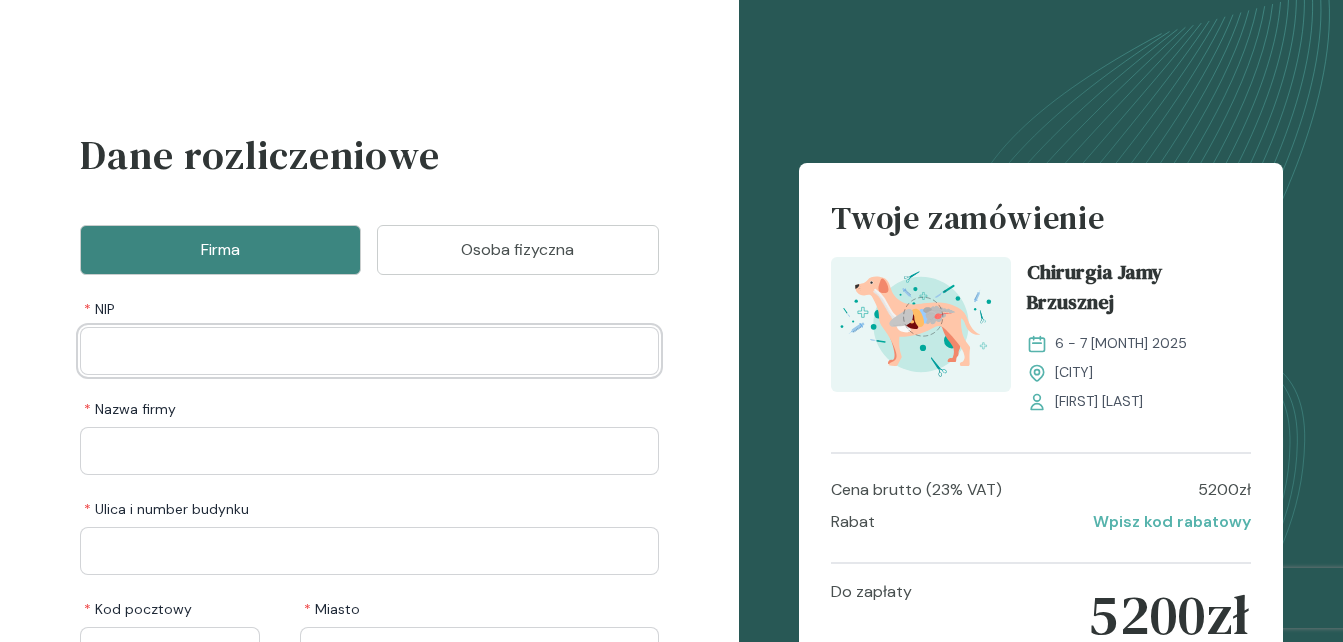 click at bounding box center (369, 351) 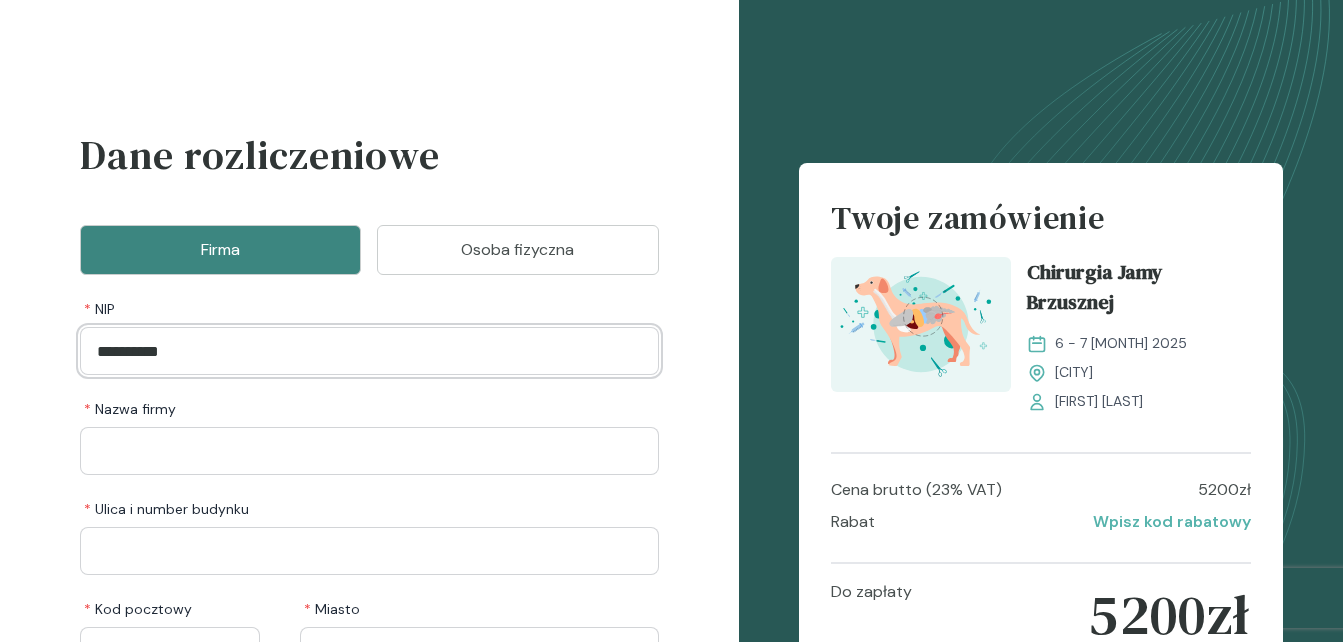 type on "**********" 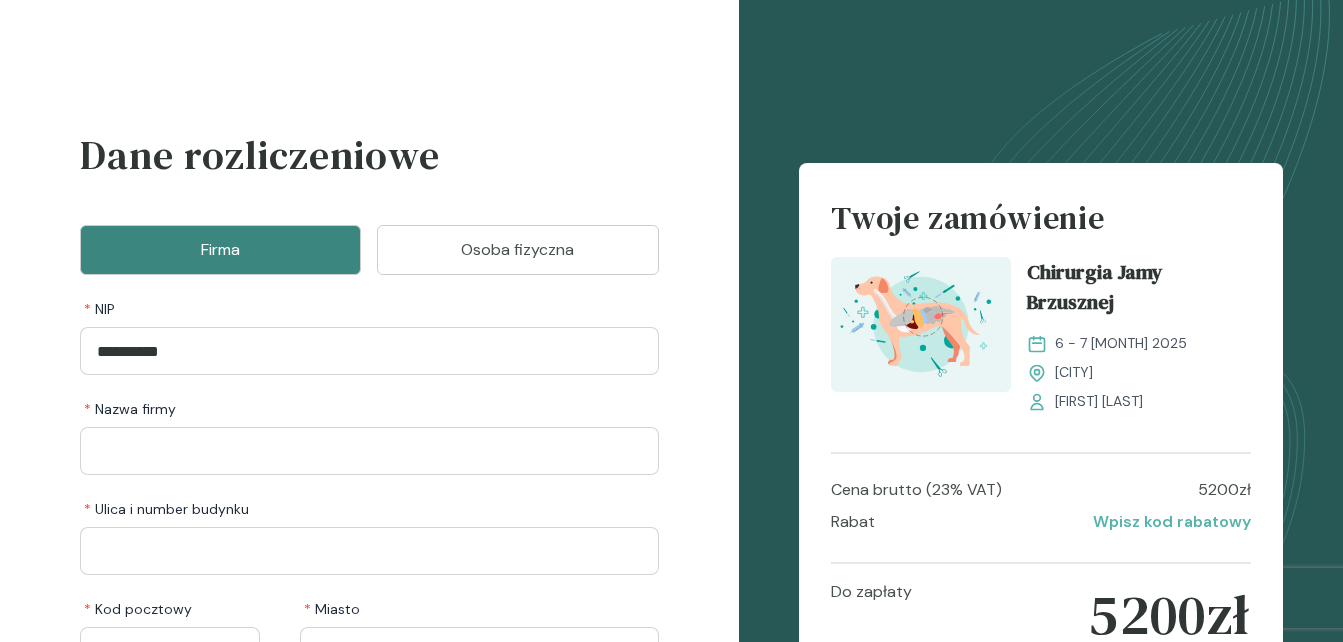 click on "Dane rozliczeniowe Firma Osoba fizyczna *   NIP [TAX_ID] *   Nazwa firmy *   Ulica i number budynku *   Kod pocztowy [POSTAL_CODE] *   Miasto" at bounding box center (369, 400) 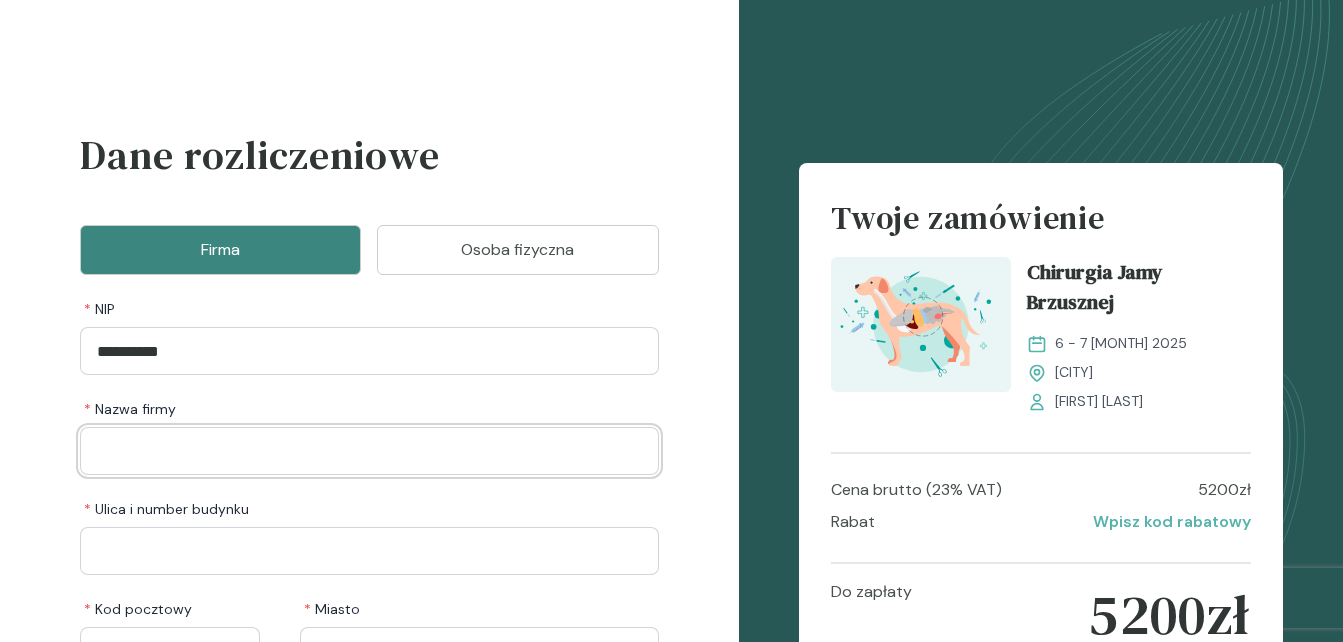 click at bounding box center (369, 451) 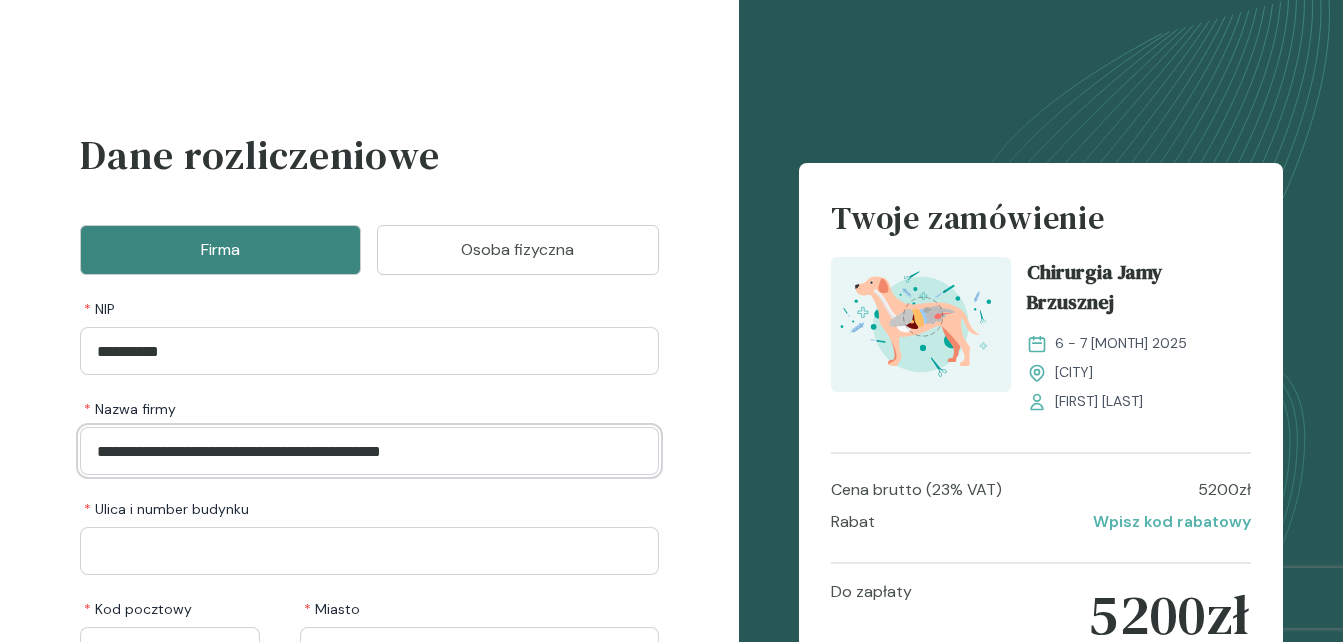 type on "**********" 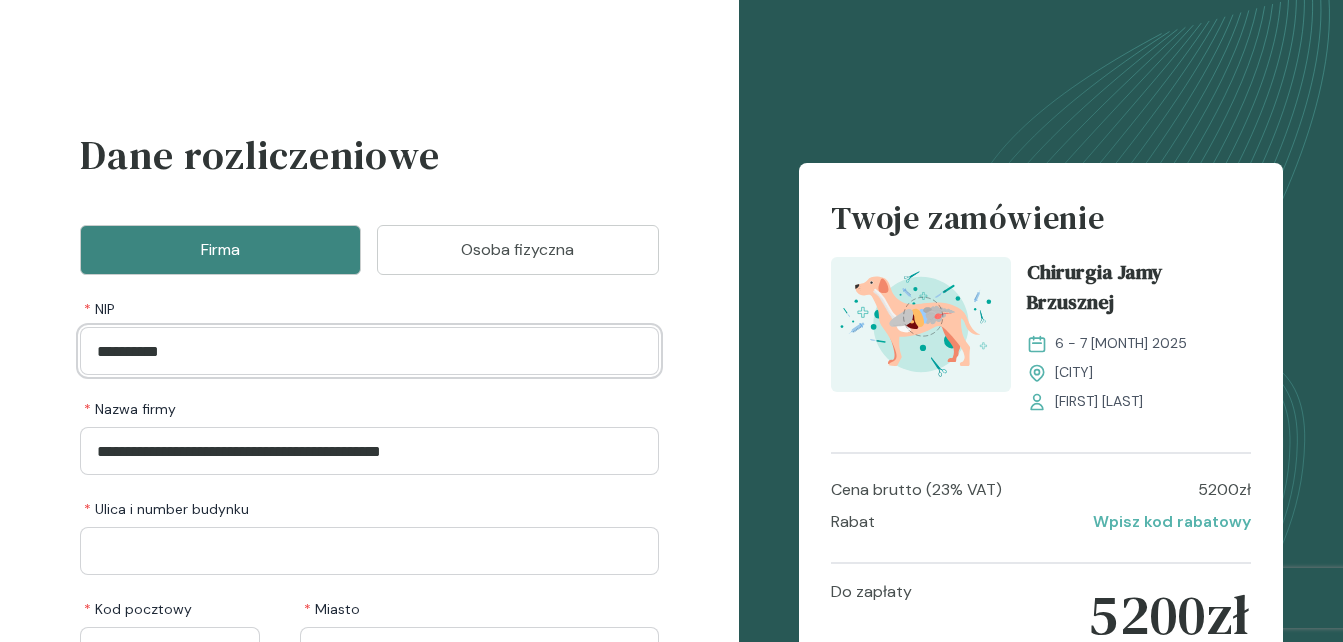 drag, startPoint x: 211, startPoint y: 347, endPoint x: 68, endPoint y: 355, distance: 143.2236 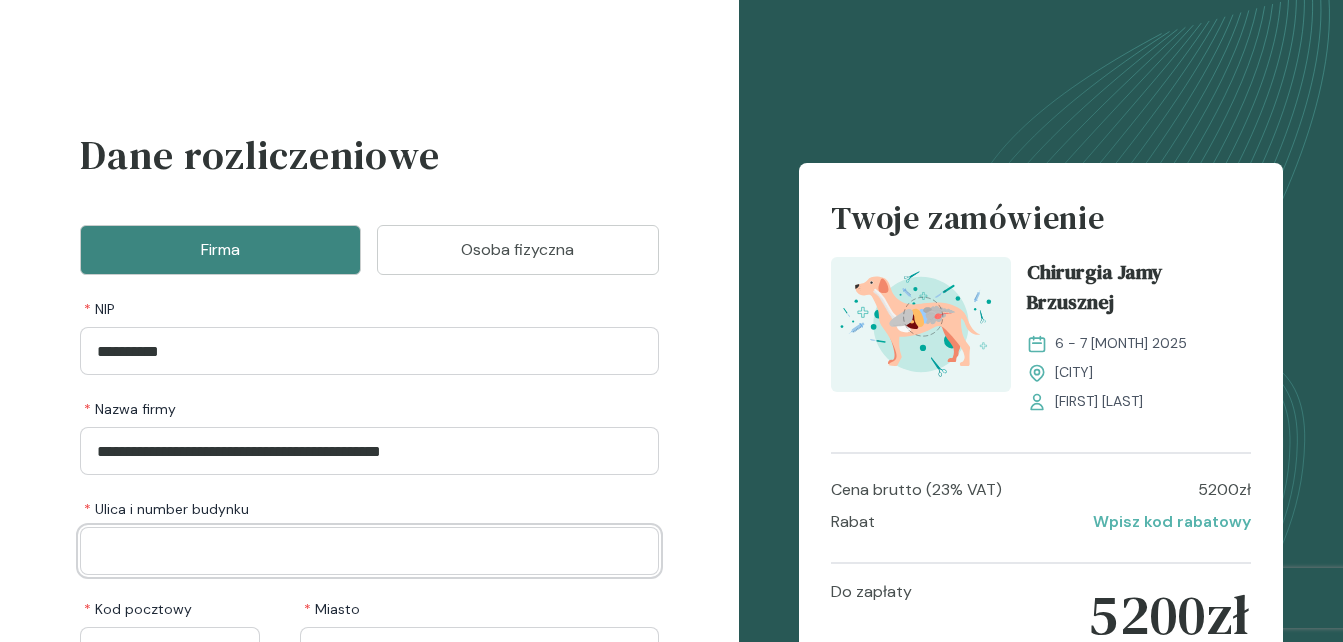 click at bounding box center (369, 551) 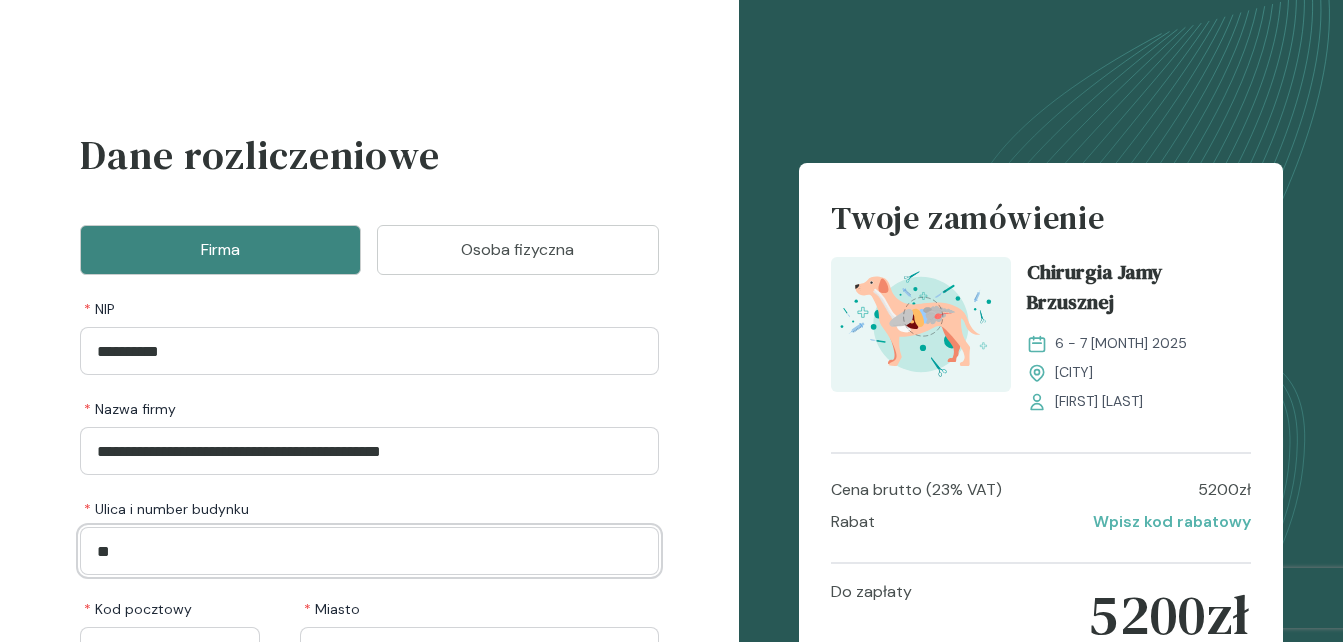 type on "*" 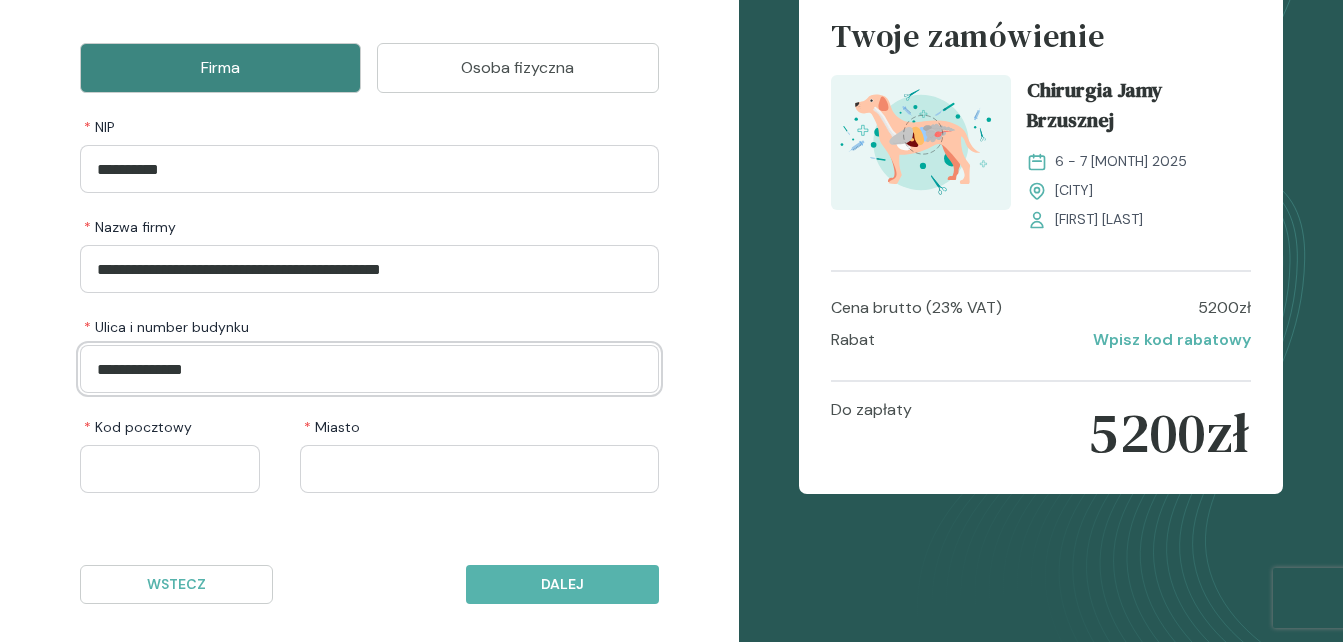 scroll, scrollTop: 203, scrollLeft: 0, axis: vertical 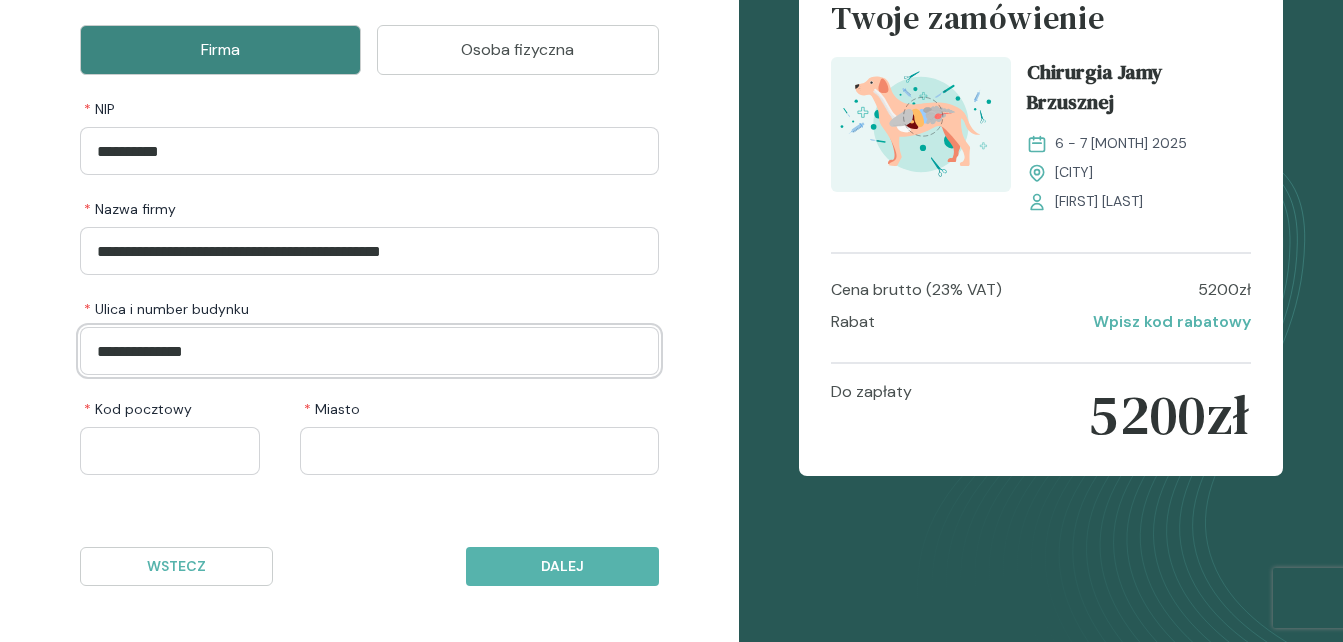 type on "**********" 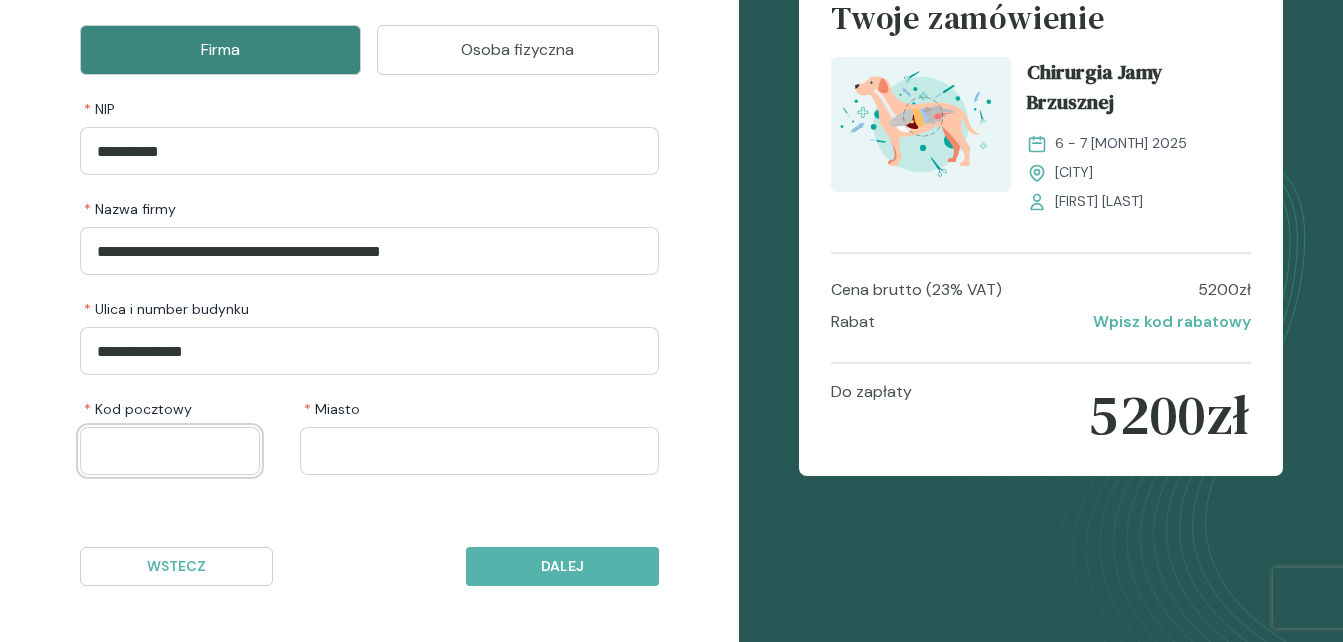 click at bounding box center [170, 451] 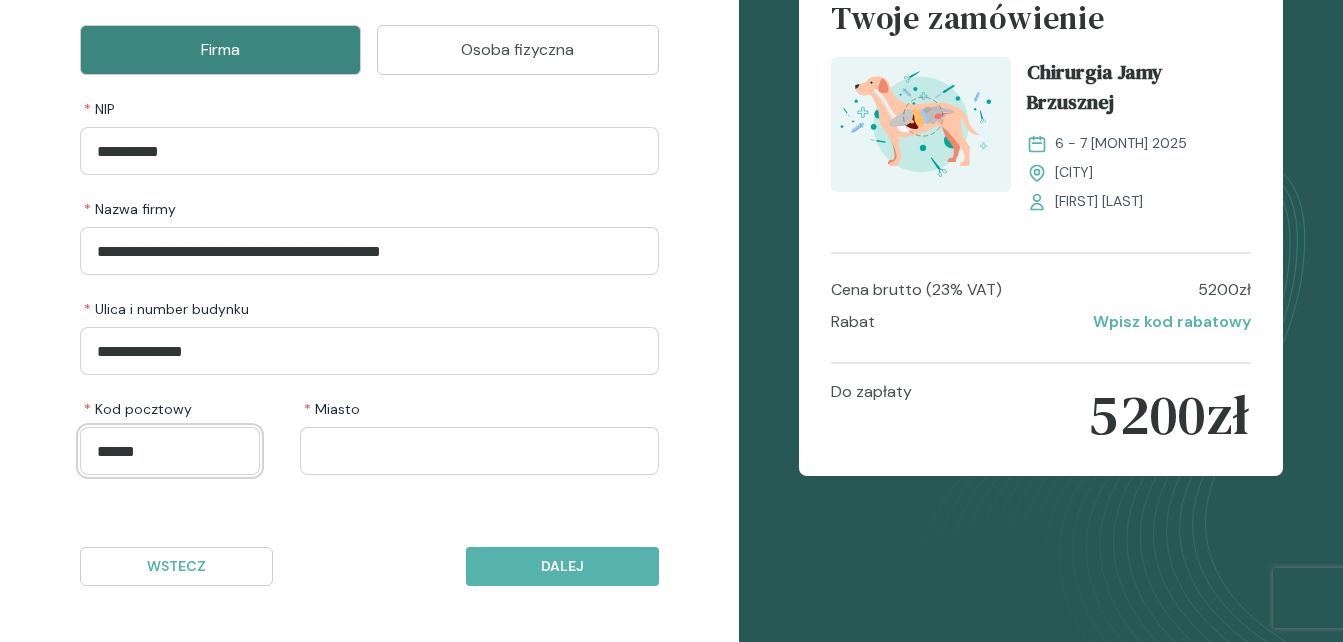 drag, startPoint x: 150, startPoint y: 447, endPoint x: 59, endPoint y: 453, distance: 91.197586 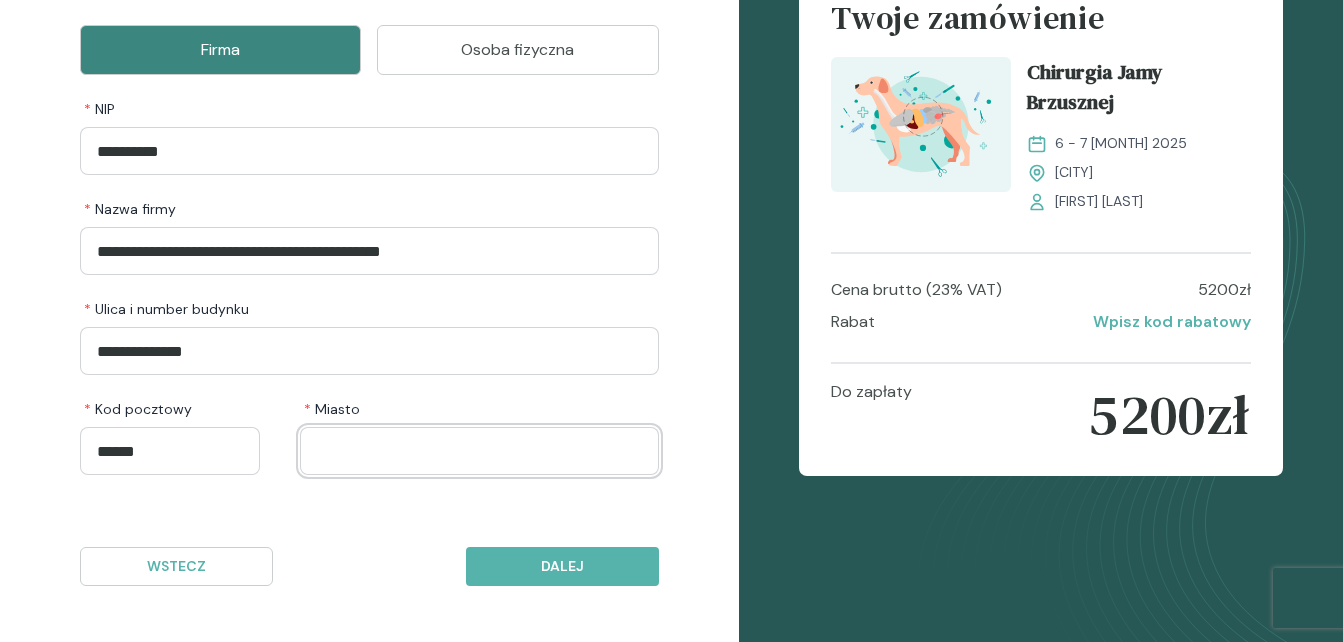 click at bounding box center [479, 451] 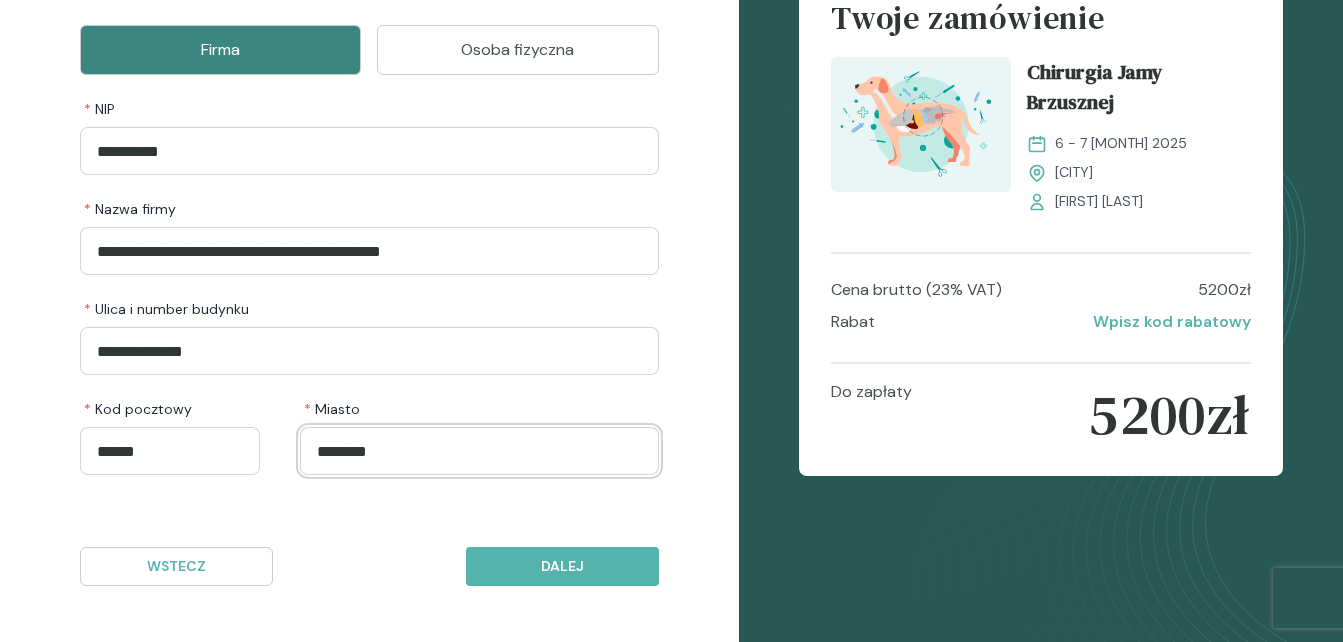 type on "********" 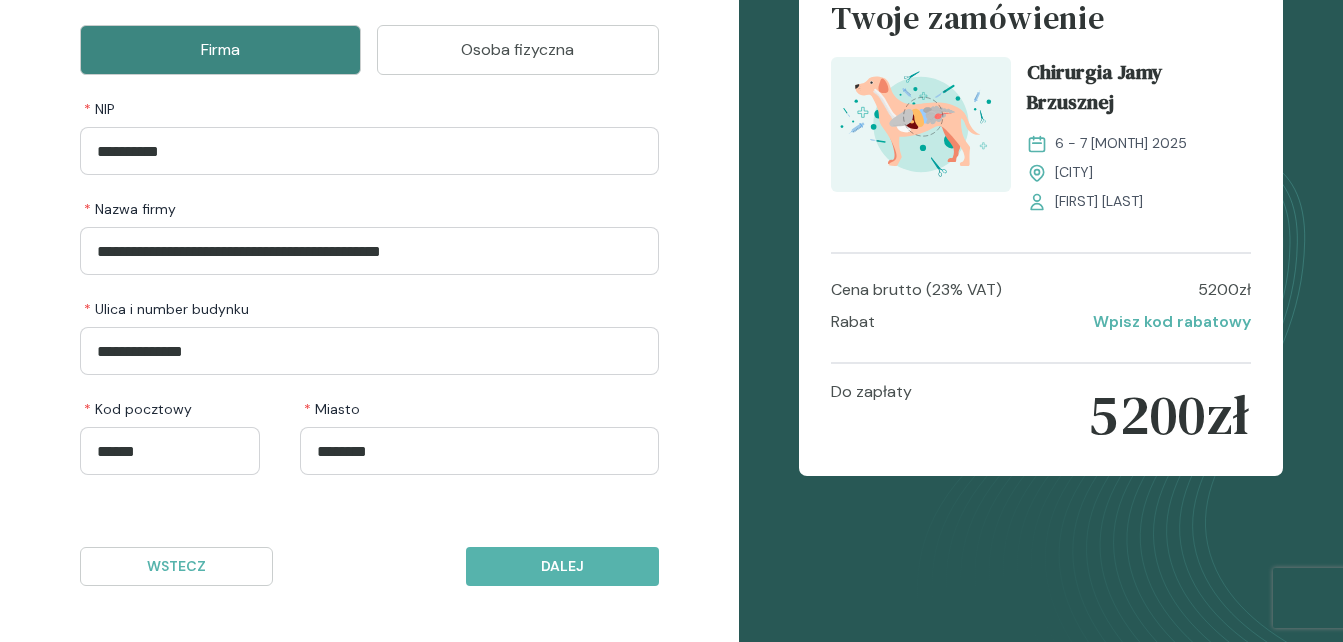 click on "**********" at bounding box center [369, 219] 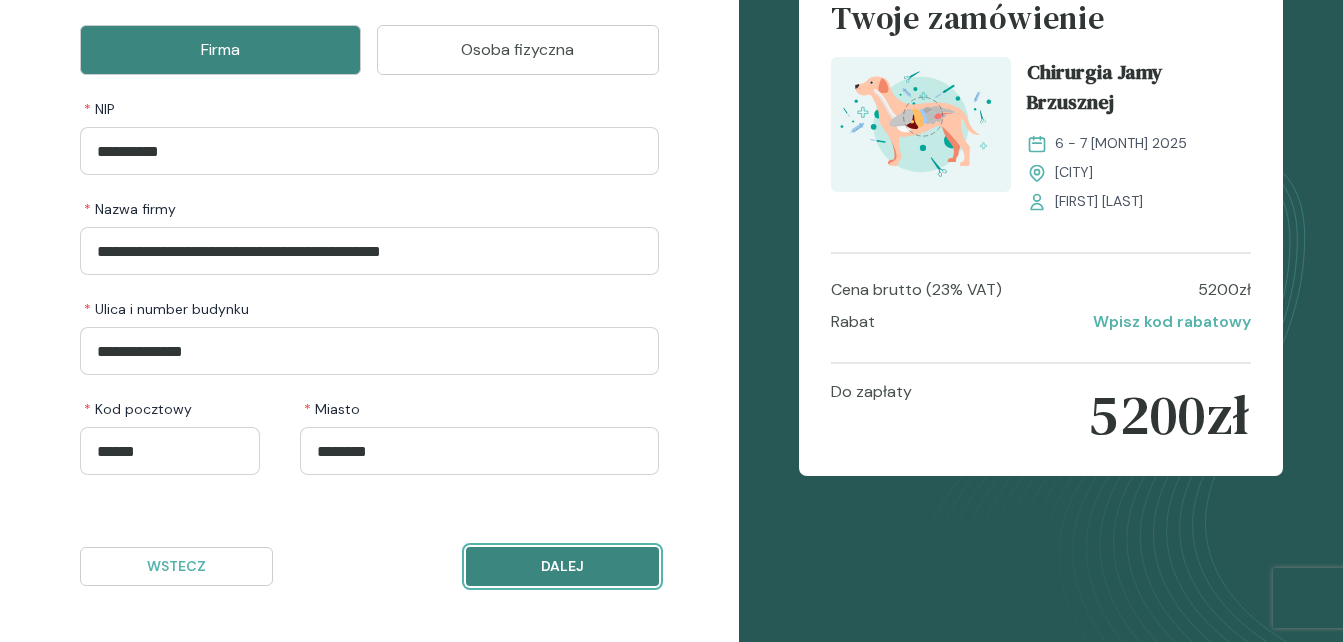click on "Dalej" at bounding box center [562, 566] 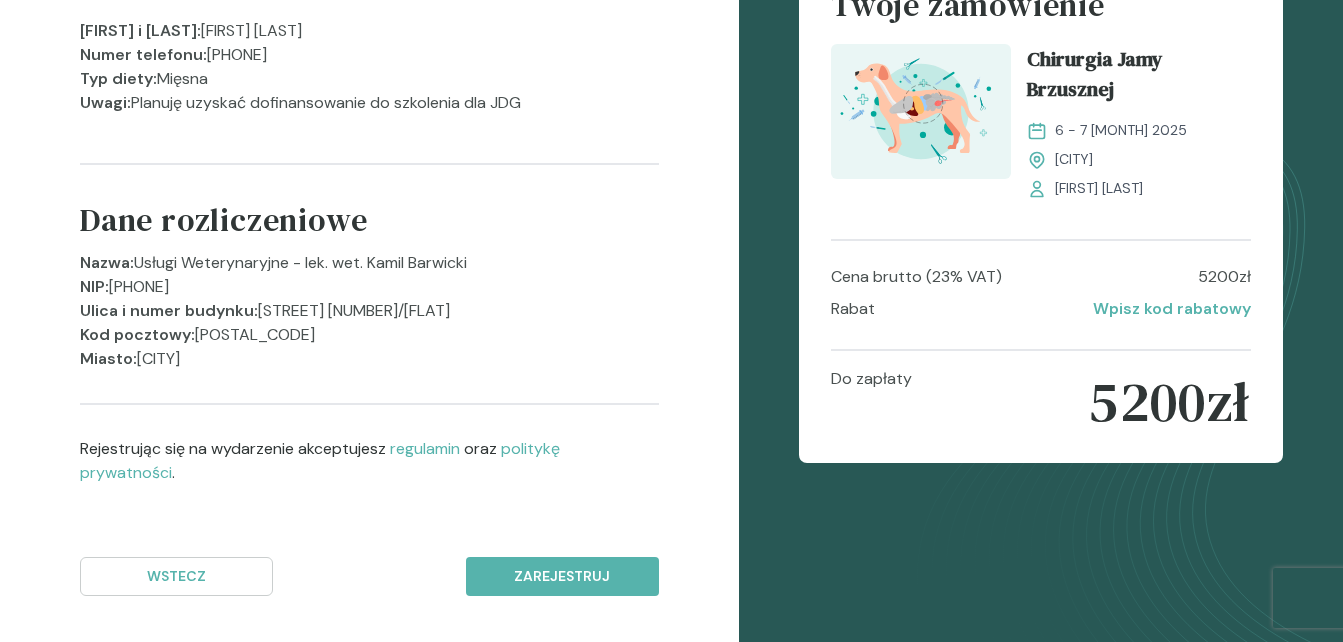 scroll, scrollTop: 249, scrollLeft: 0, axis: vertical 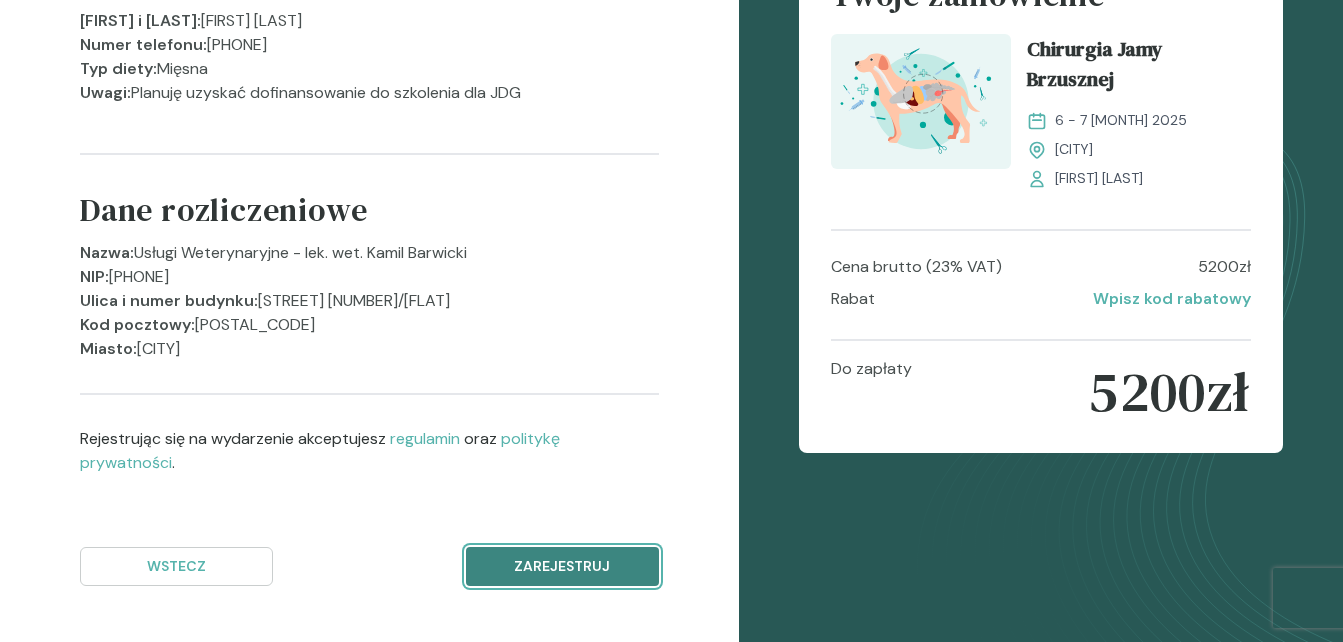 click on "Zarejestruj" at bounding box center [562, 566] 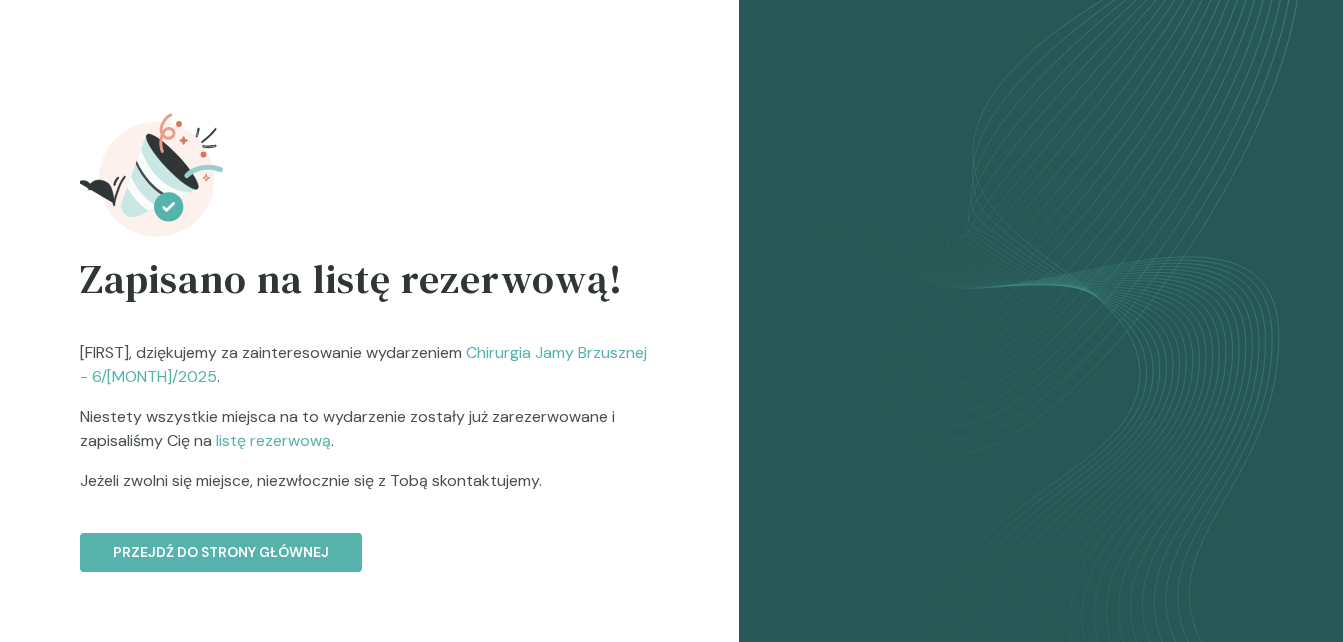 scroll, scrollTop: 0, scrollLeft: 0, axis: both 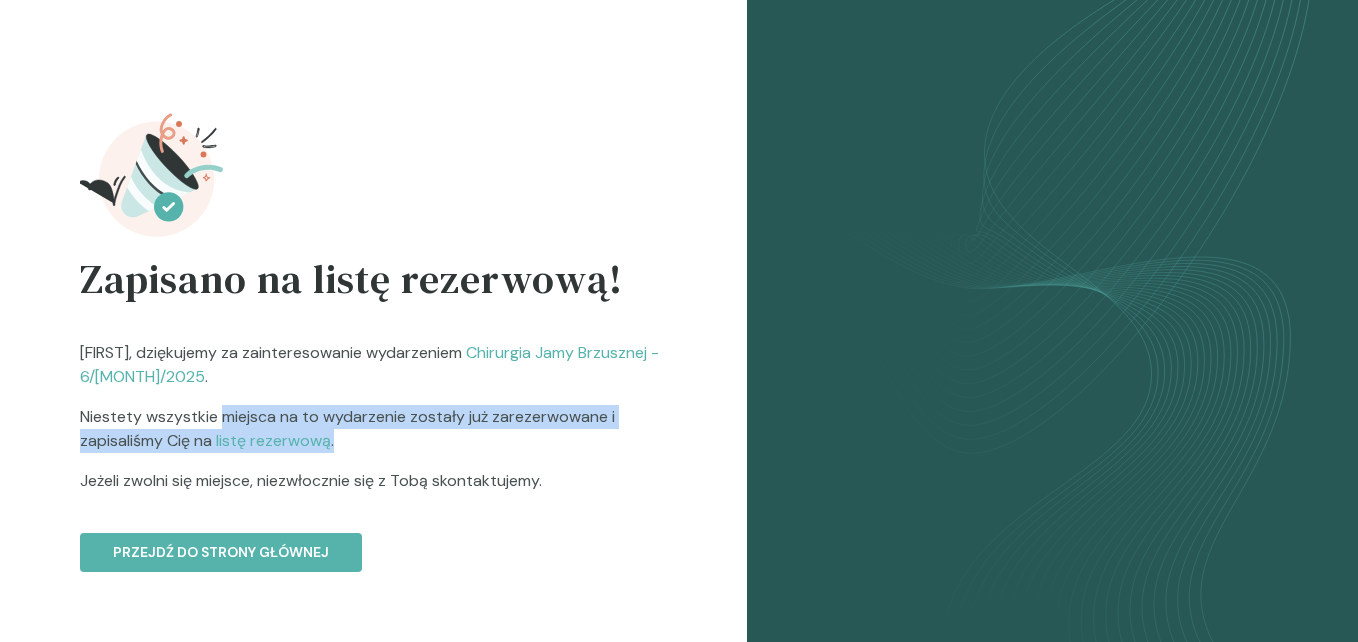 drag, startPoint x: 224, startPoint y: 415, endPoint x: 530, endPoint y: 432, distance: 306.47186 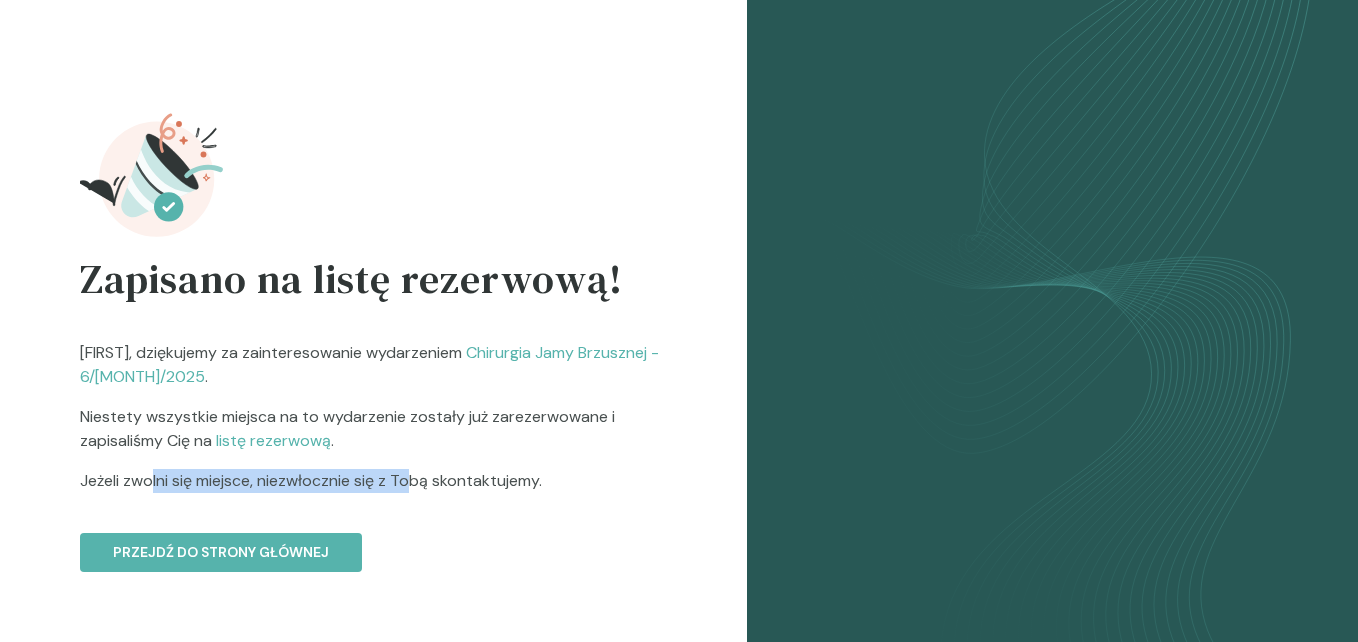 drag, startPoint x: 154, startPoint y: 478, endPoint x: 416, endPoint y: 479, distance: 262.00192 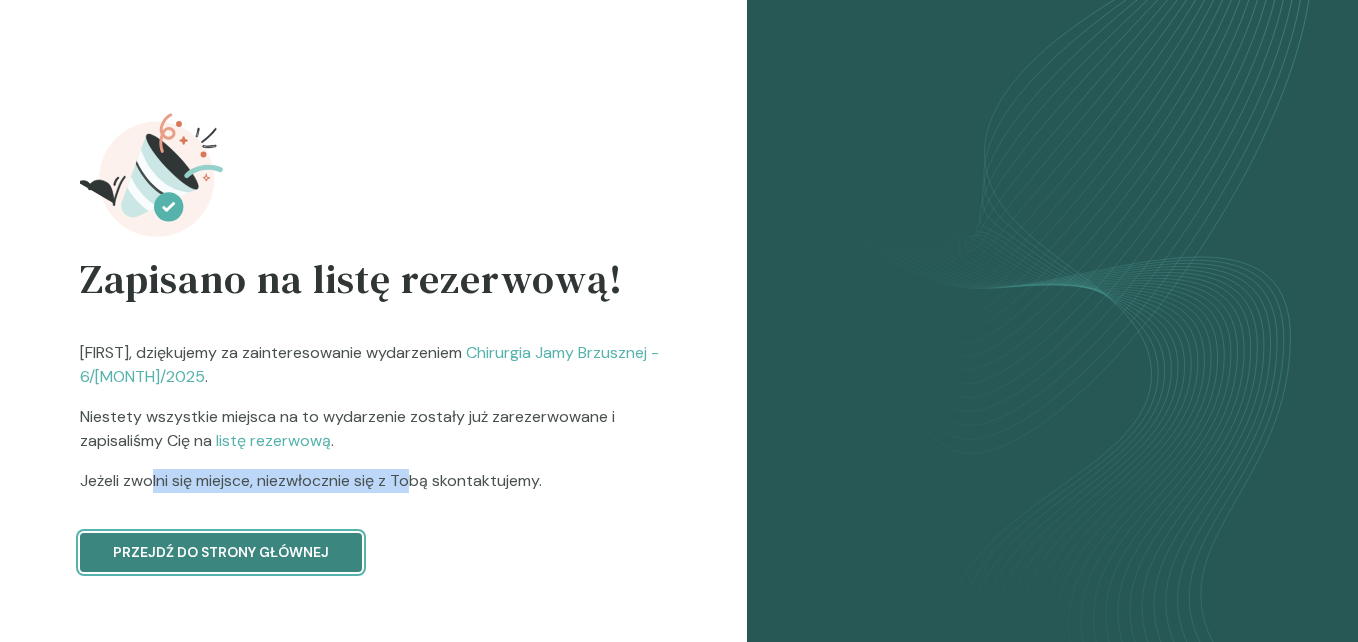 drag, startPoint x: 416, startPoint y: 479, endPoint x: 264, endPoint y: 551, distance: 168.19037 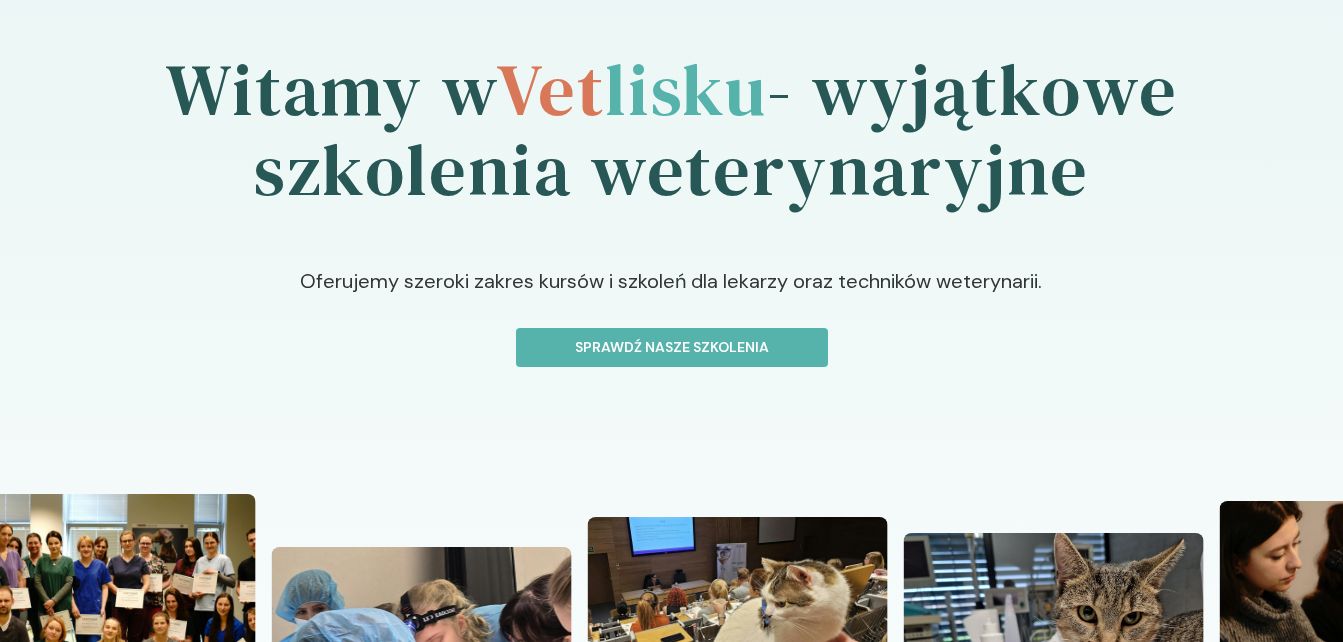 scroll, scrollTop: 100, scrollLeft: 0, axis: vertical 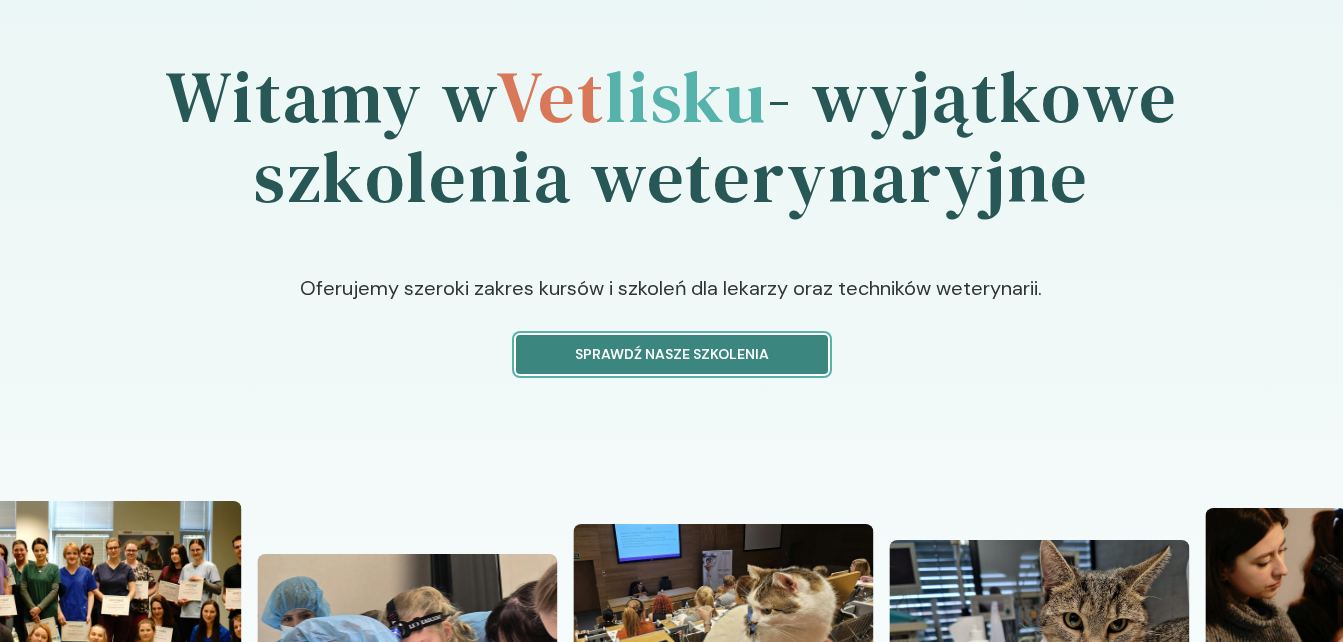 click on "Sprawdź nasze szkolenia" at bounding box center [672, 354] 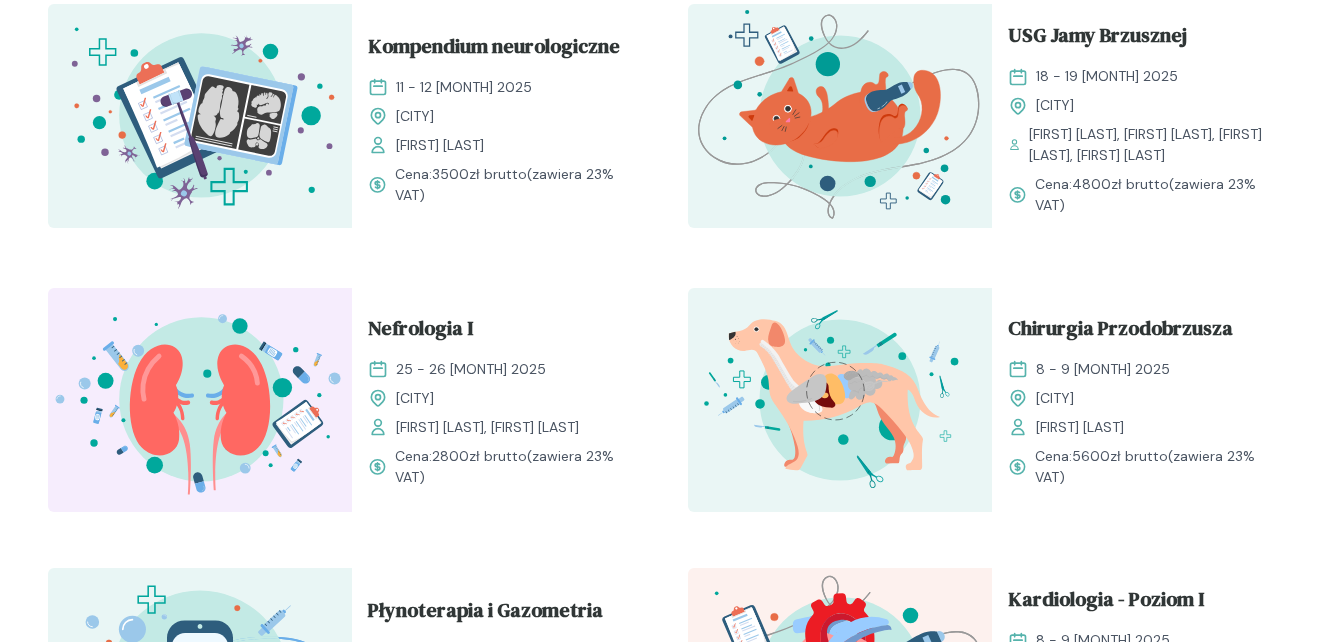 scroll, scrollTop: 1300, scrollLeft: 0, axis: vertical 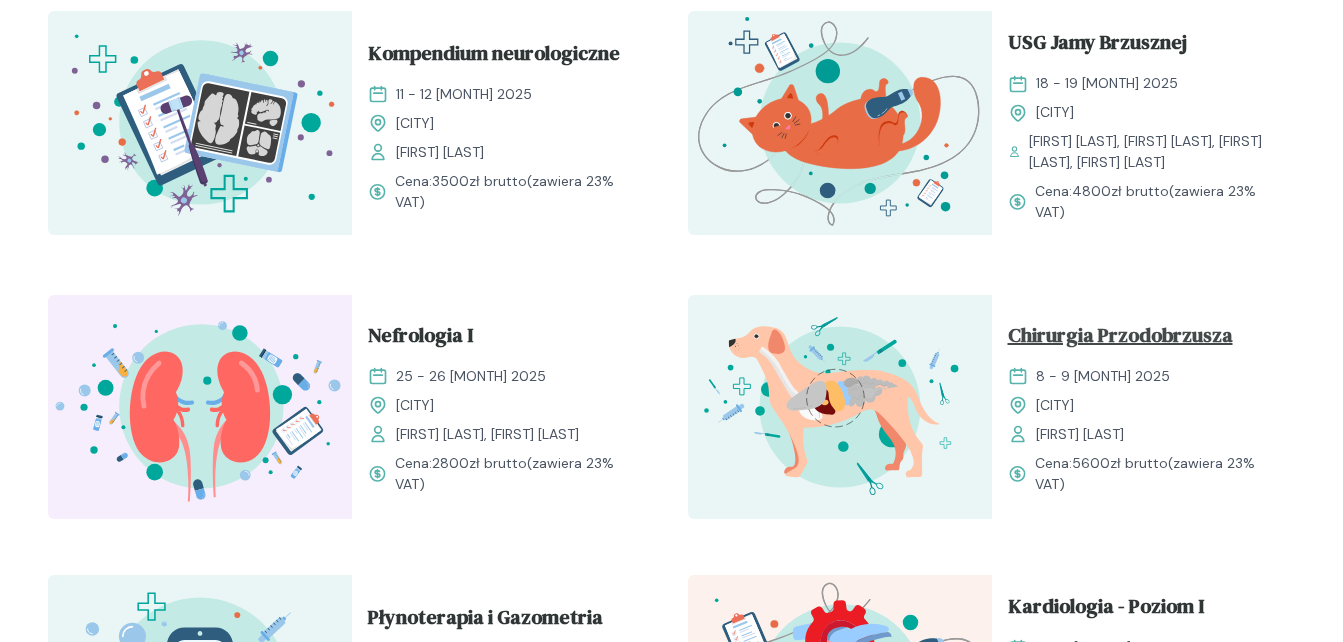 click on "Chirurgia Przodobrzusza" at bounding box center [1120, 339] 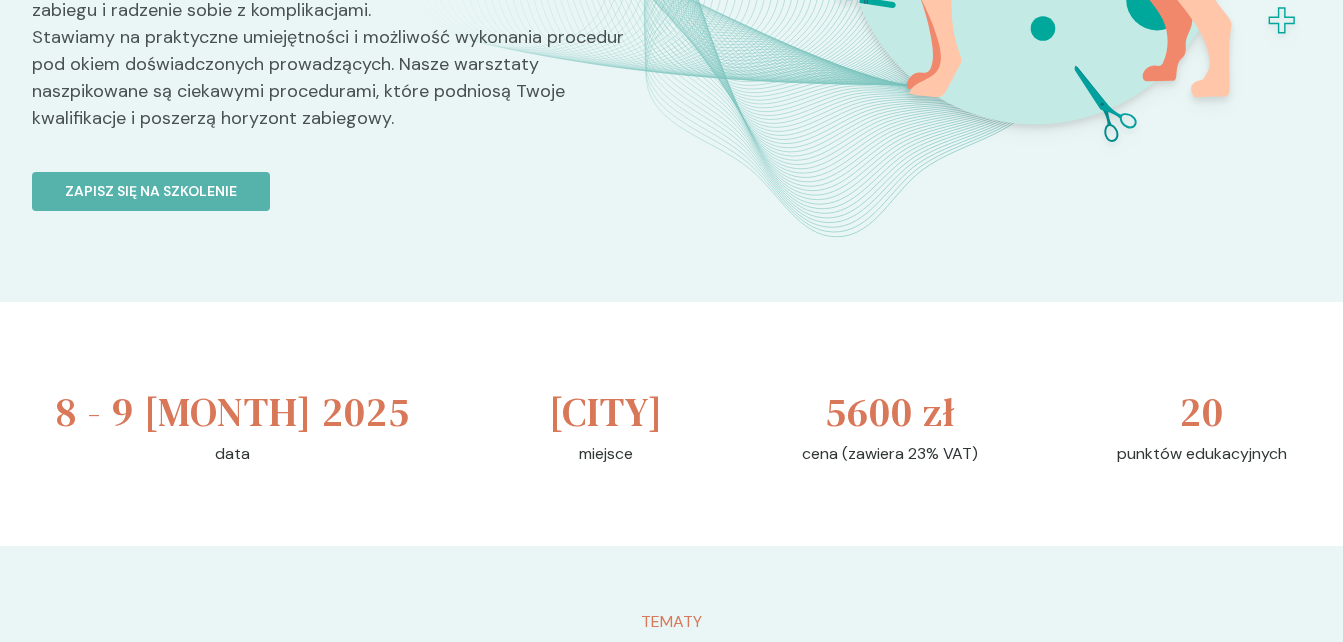 scroll, scrollTop: 500, scrollLeft: 0, axis: vertical 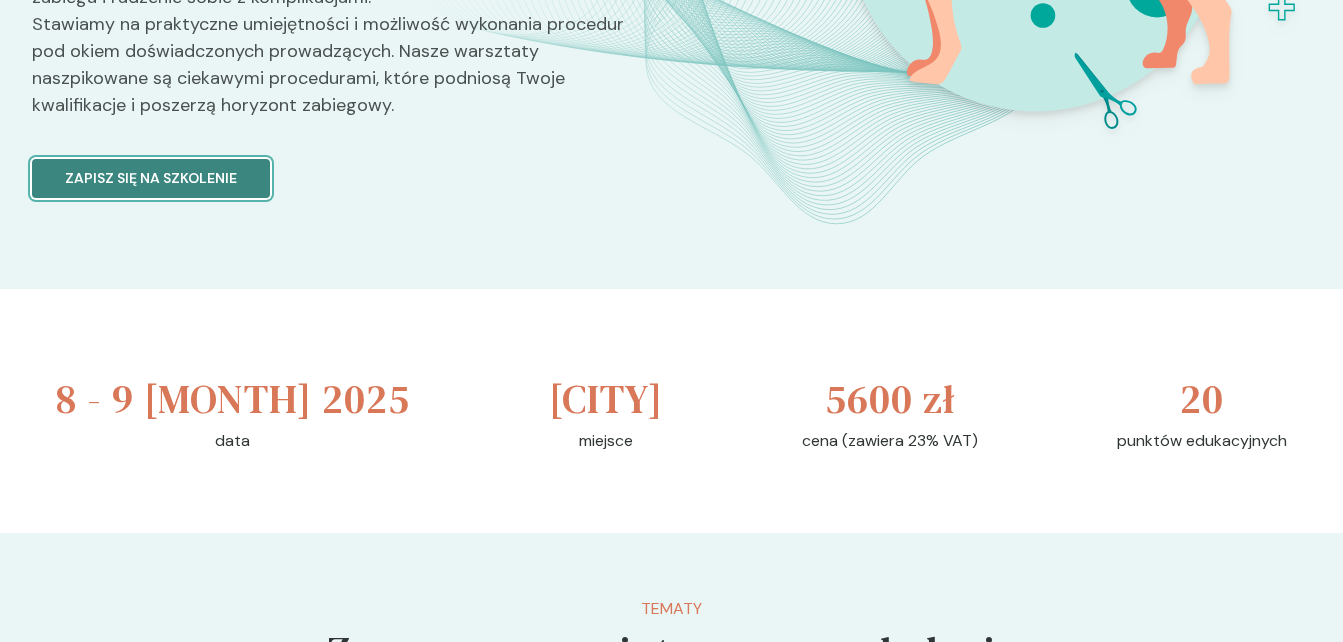 click on "Zapisz się na szkolenie" at bounding box center [151, 178] 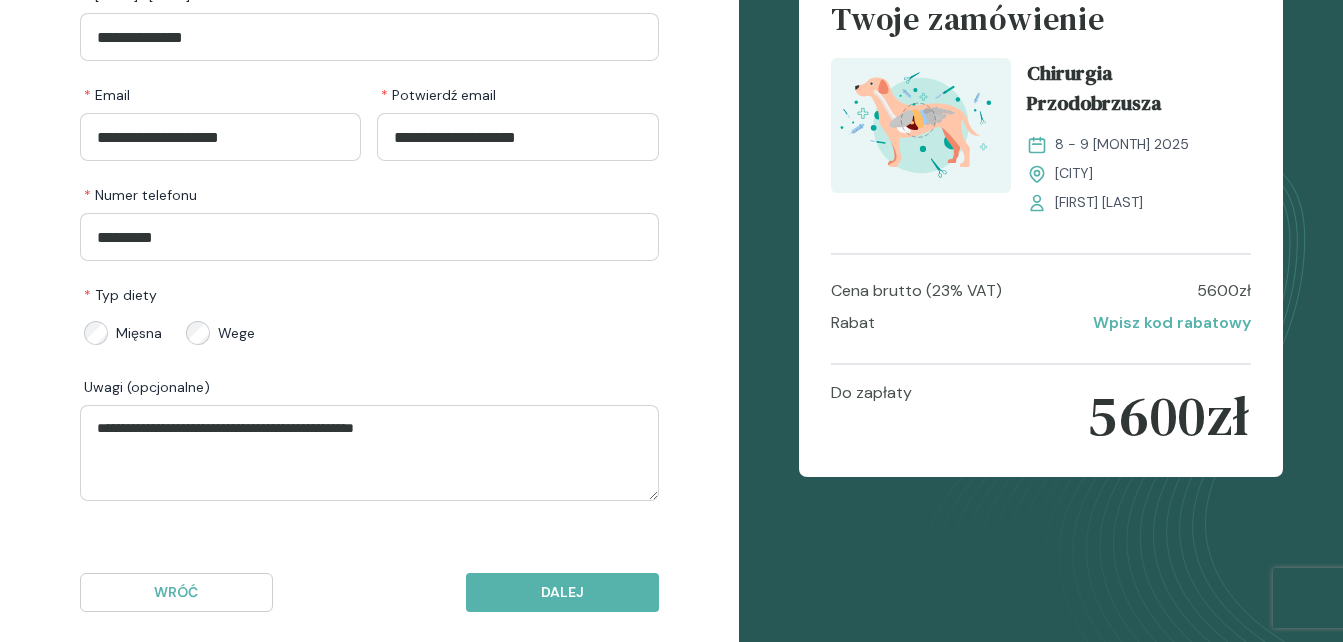 scroll, scrollTop: 253, scrollLeft: 0, axis: vertical 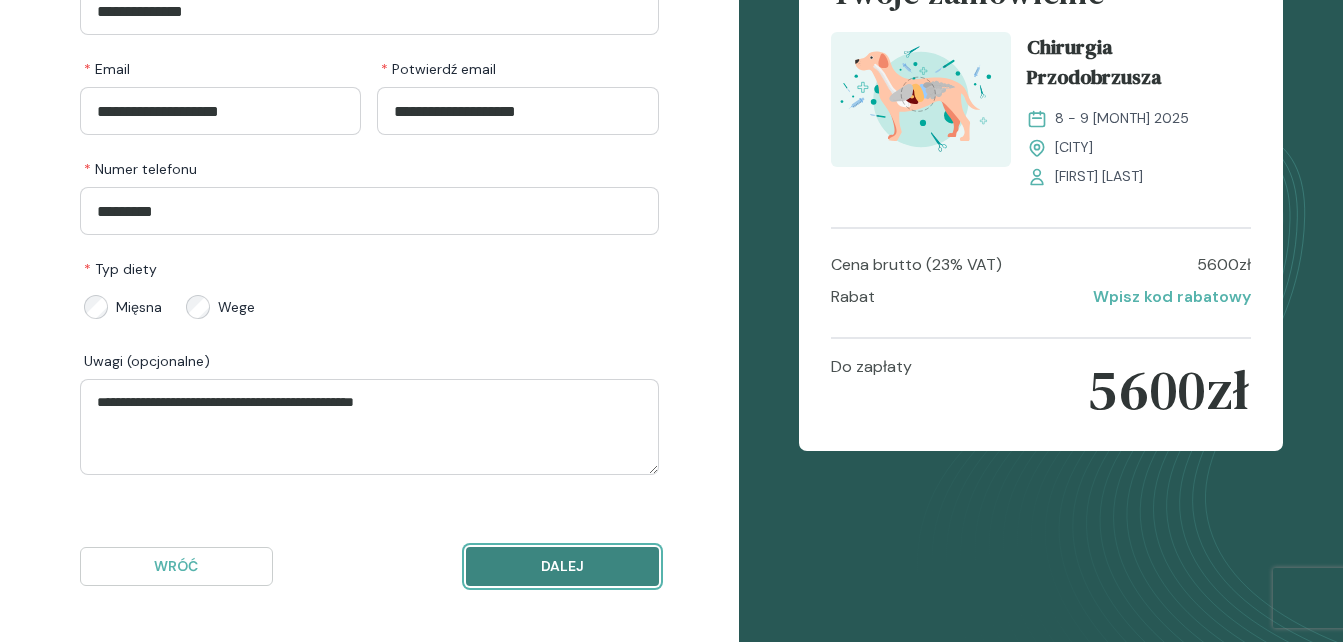 click on "Dalej" at bounding box center (562, 566) 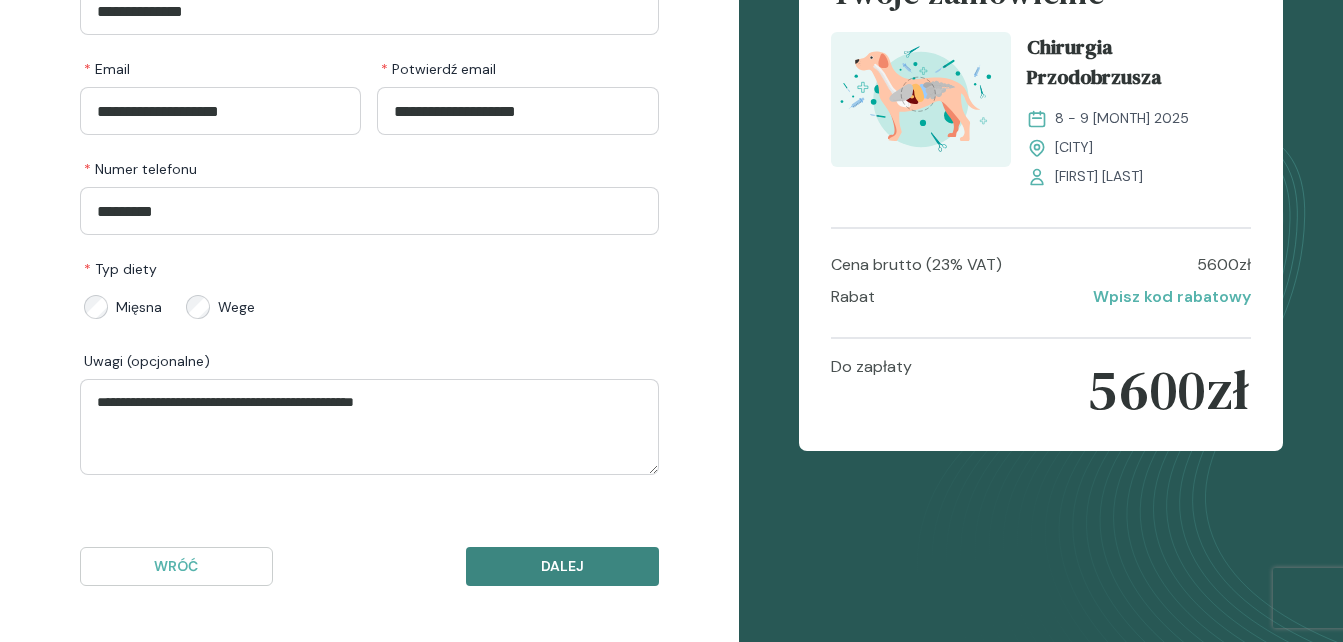 scroll, scrollTop: 203, scrollLeft: 0, axis: vertical 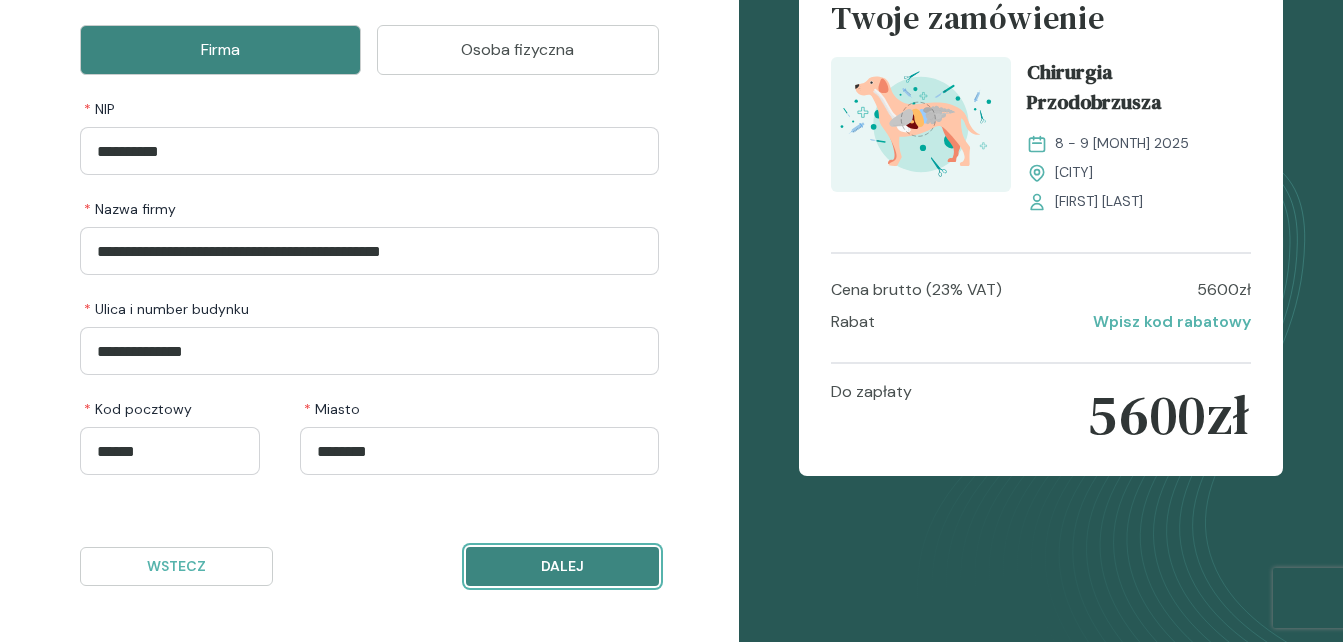 click on "Dalej" at bounding box center [562, 566] 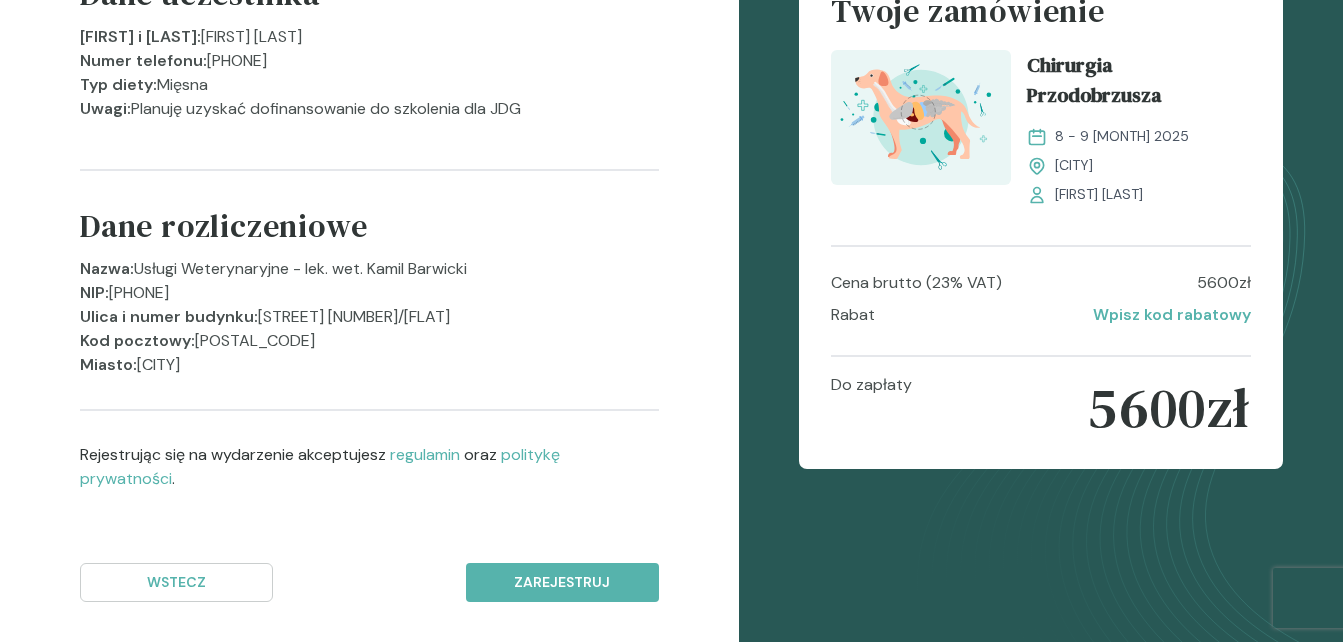 scroll, scrollTop: 249, scrollLeft: 0, axis: vertical 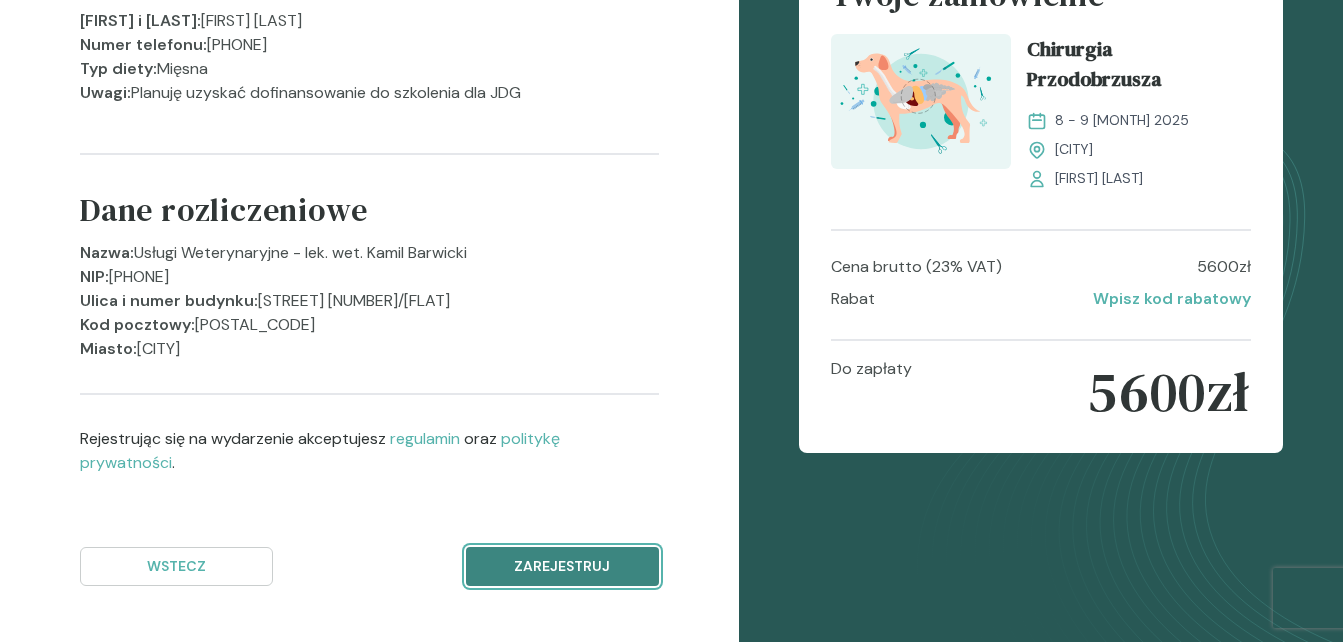 click on "Zarejestruj" at bounding box center [562, 566] 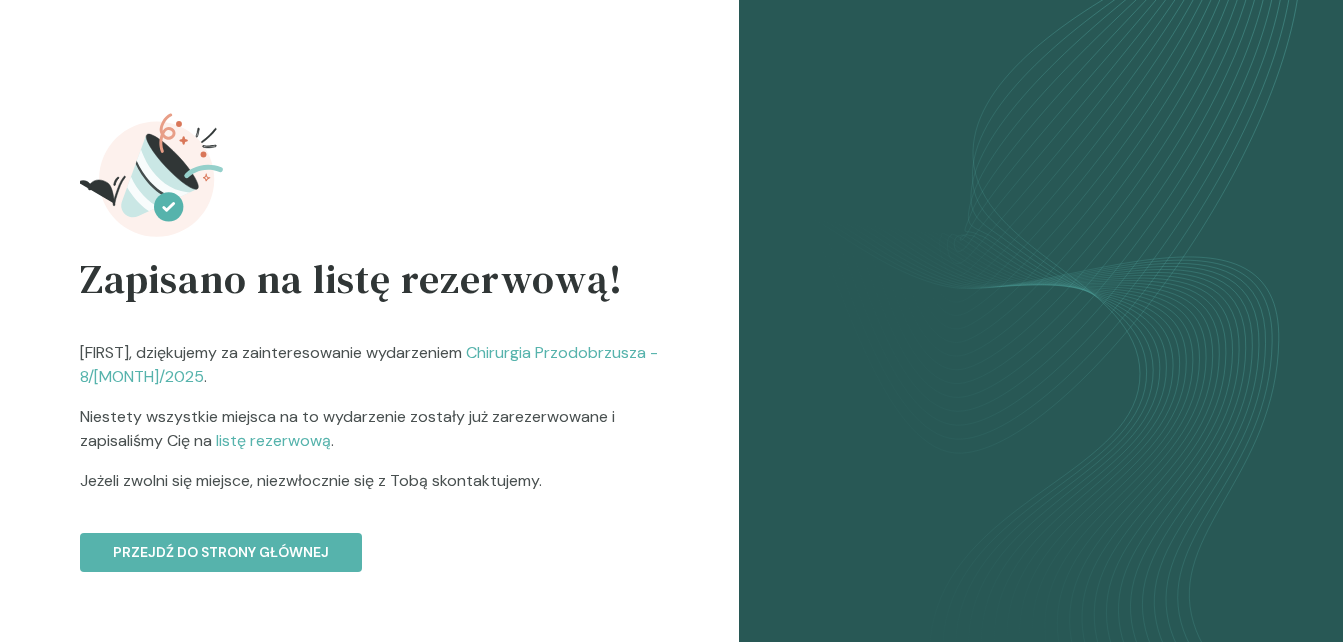 scroll, scrollTop: 0, scrollLeft: 0, axis: both 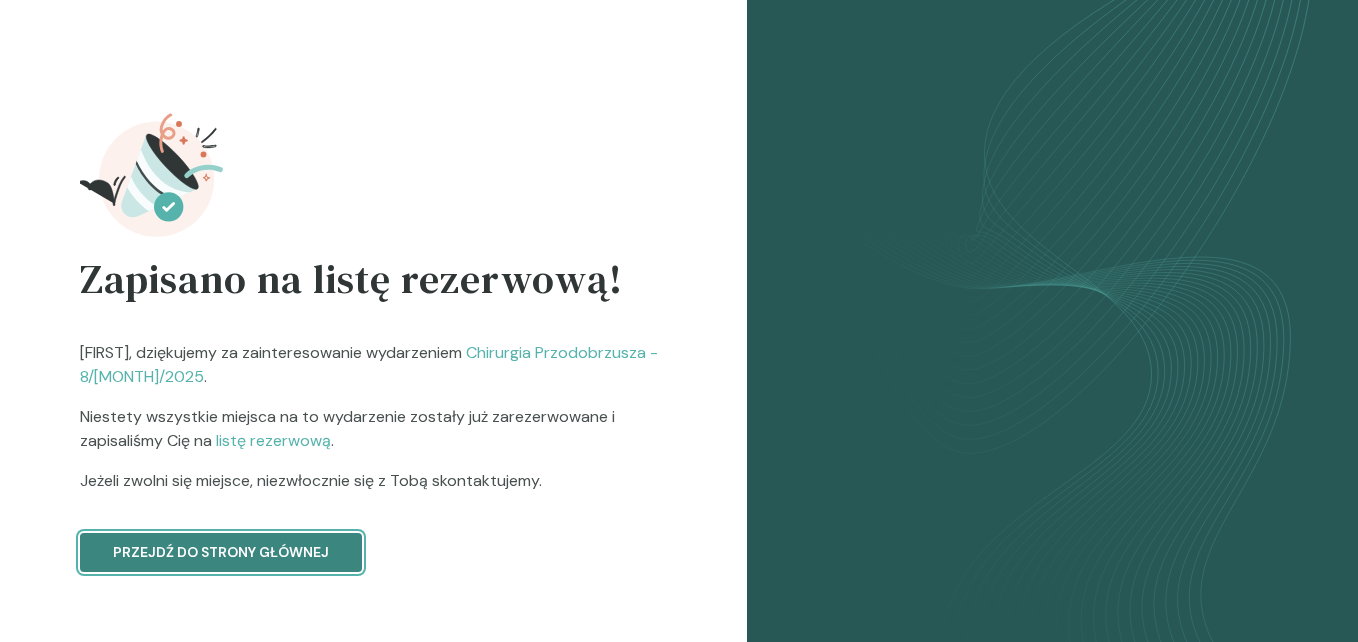 click on "Przejdź do strony głównej" at bounding box center [221, 552] 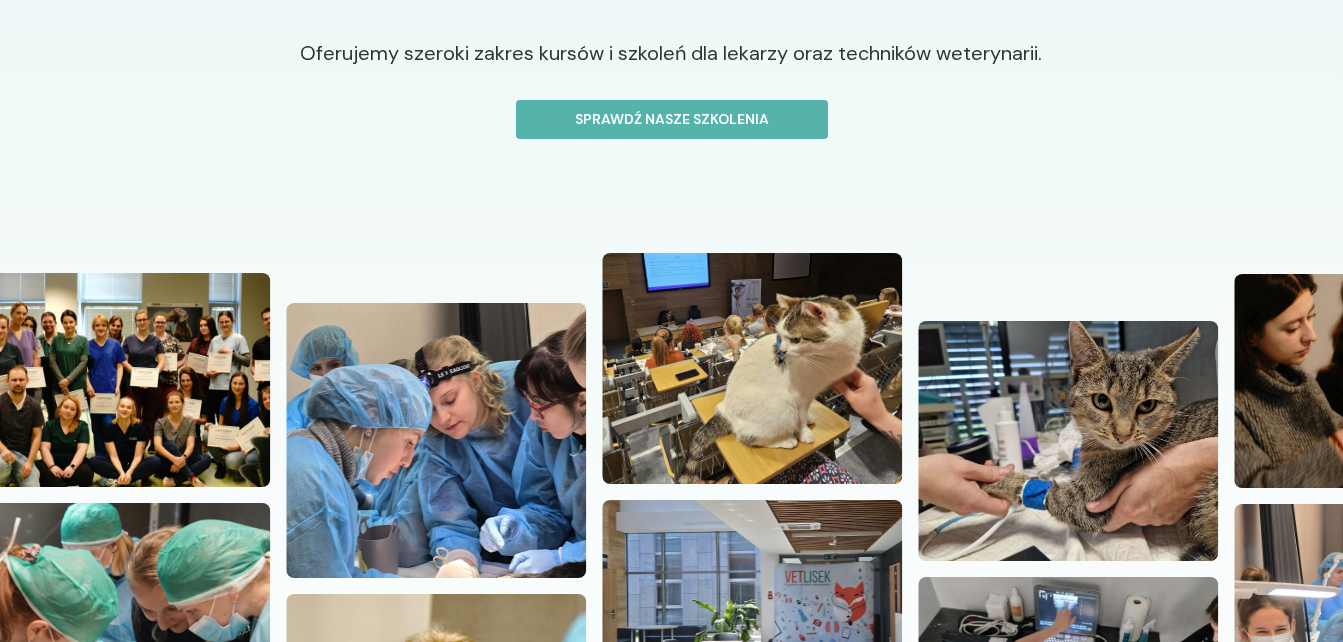 scroll, scrollTop: 400, scrollLeft: 0, axis: vertical 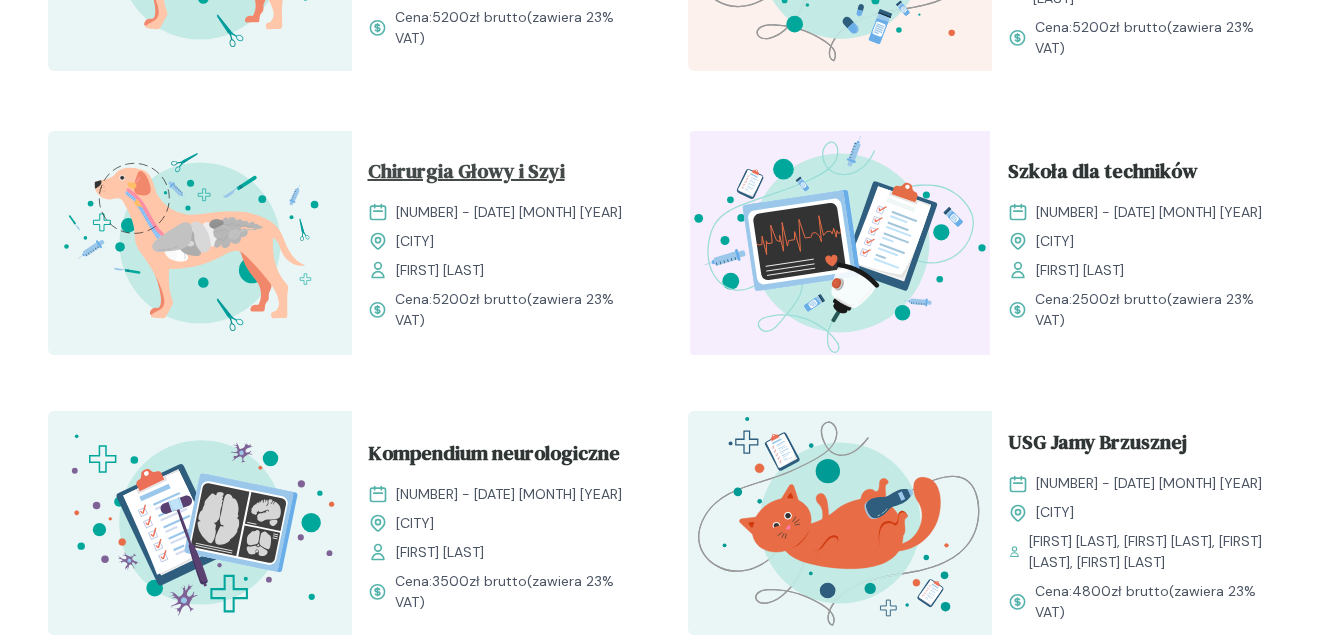click on "Chirurgia Głowy i Szyi" at bounding box center [466, 175] 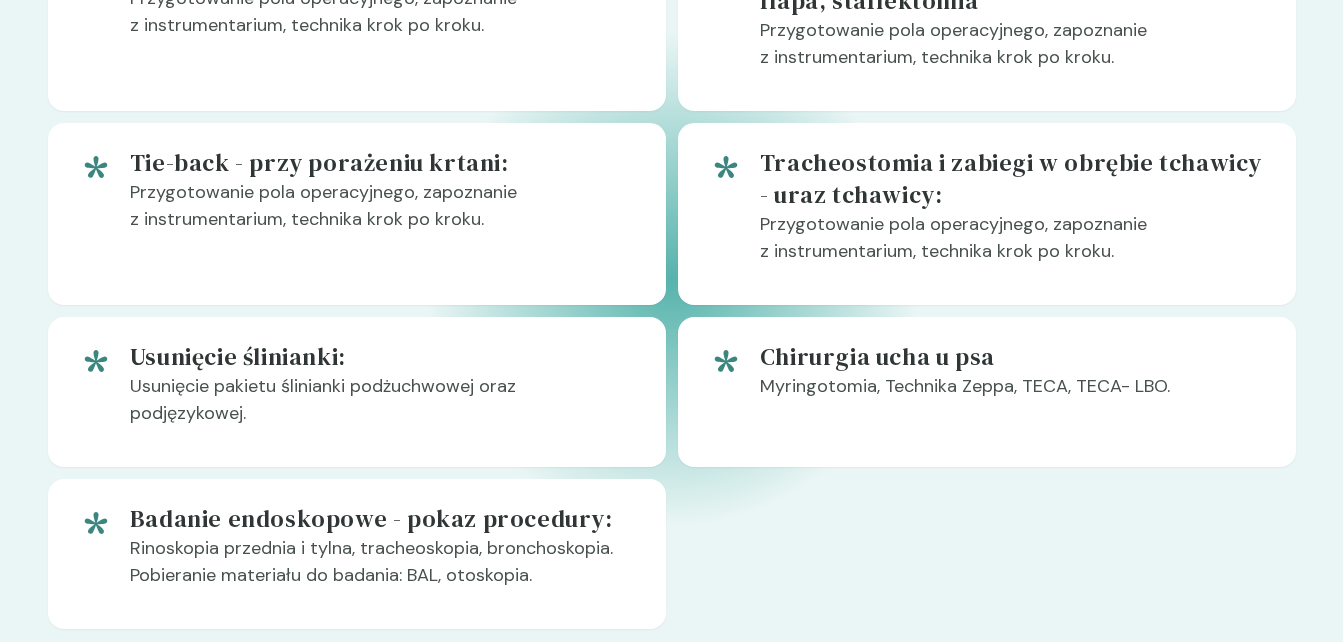 scroll, scrollTop: 1500, scrollLeft: 0, axis: vertical 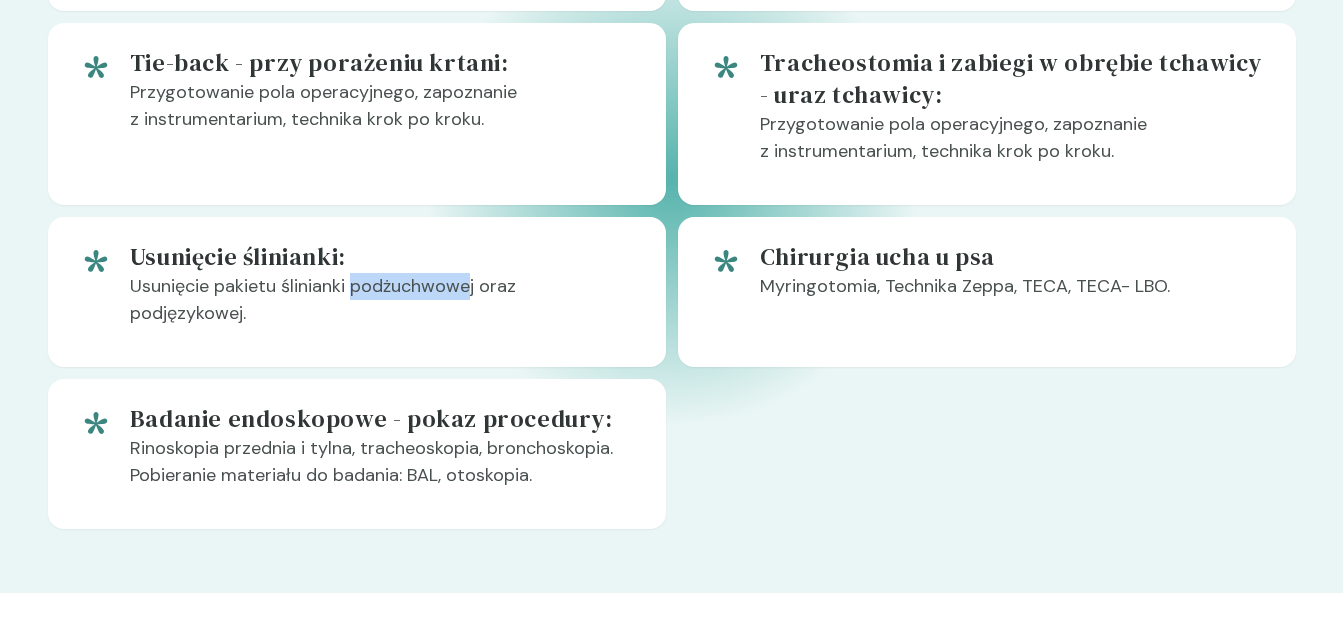 drag, startPoint x: 350, startPoint y: 286, endPoint x: 474, endPoint y: 275, distance: 124.486946 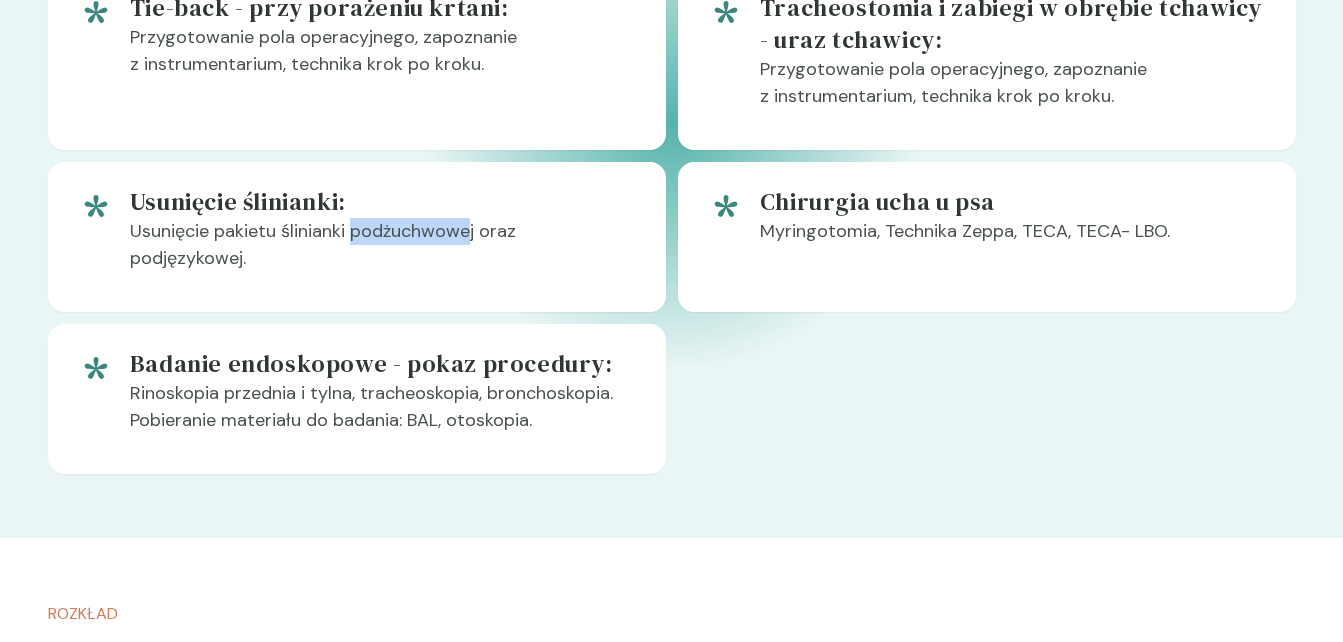 scroll, scrollTop: 1600, scrollLeft: 0, axis: vertical 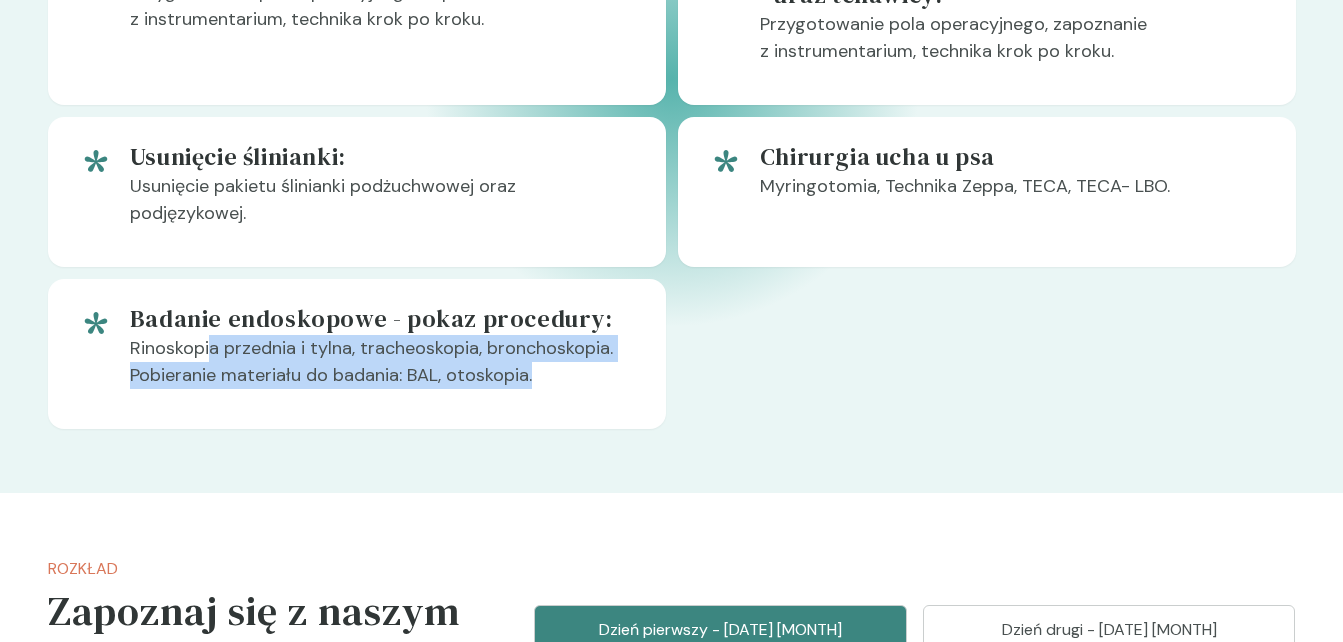 drag, startPoint x: 214, startPoint y: 348, endPoint x: 536, endPoint y: 390, distance: 324.72757 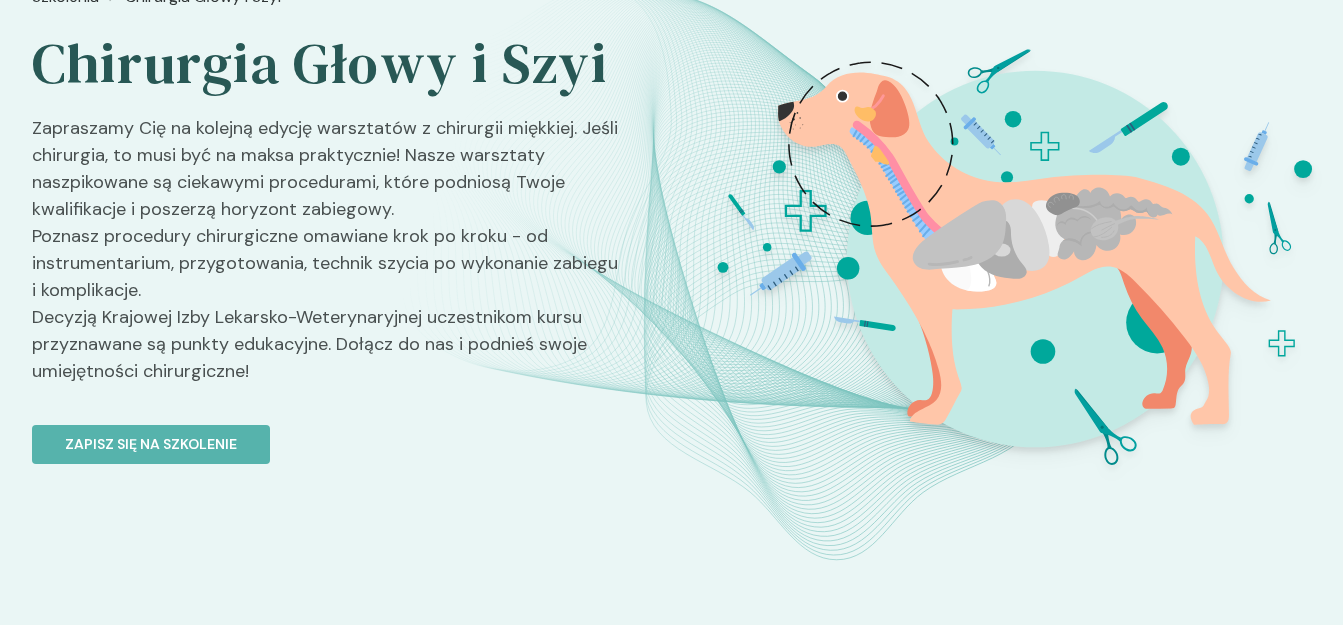 scroll, scrollTop: 0, scrollLeft: 0, axis: both 